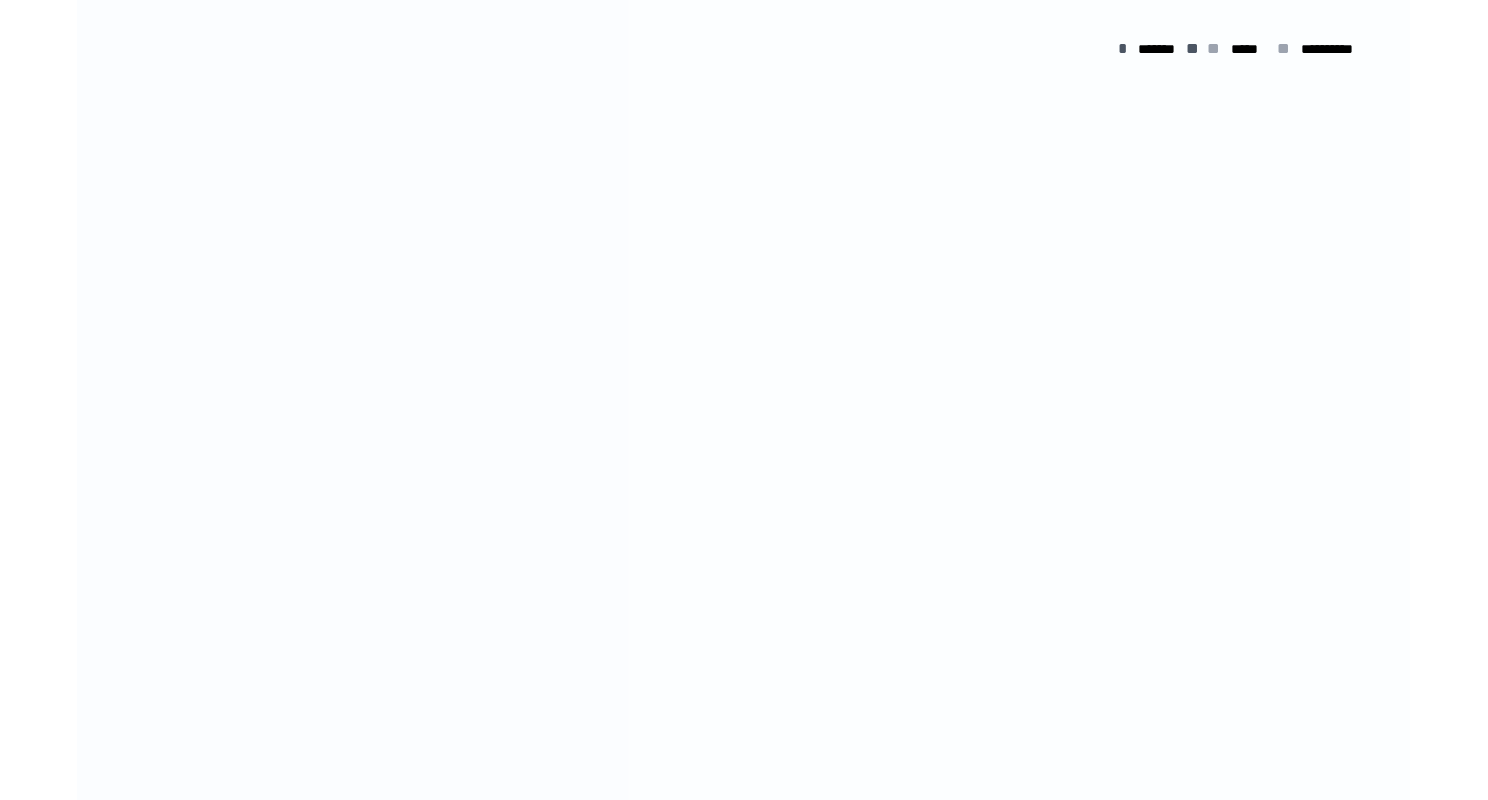 scroll, scrollTop: 0, scrollLeft: 0, axis: both 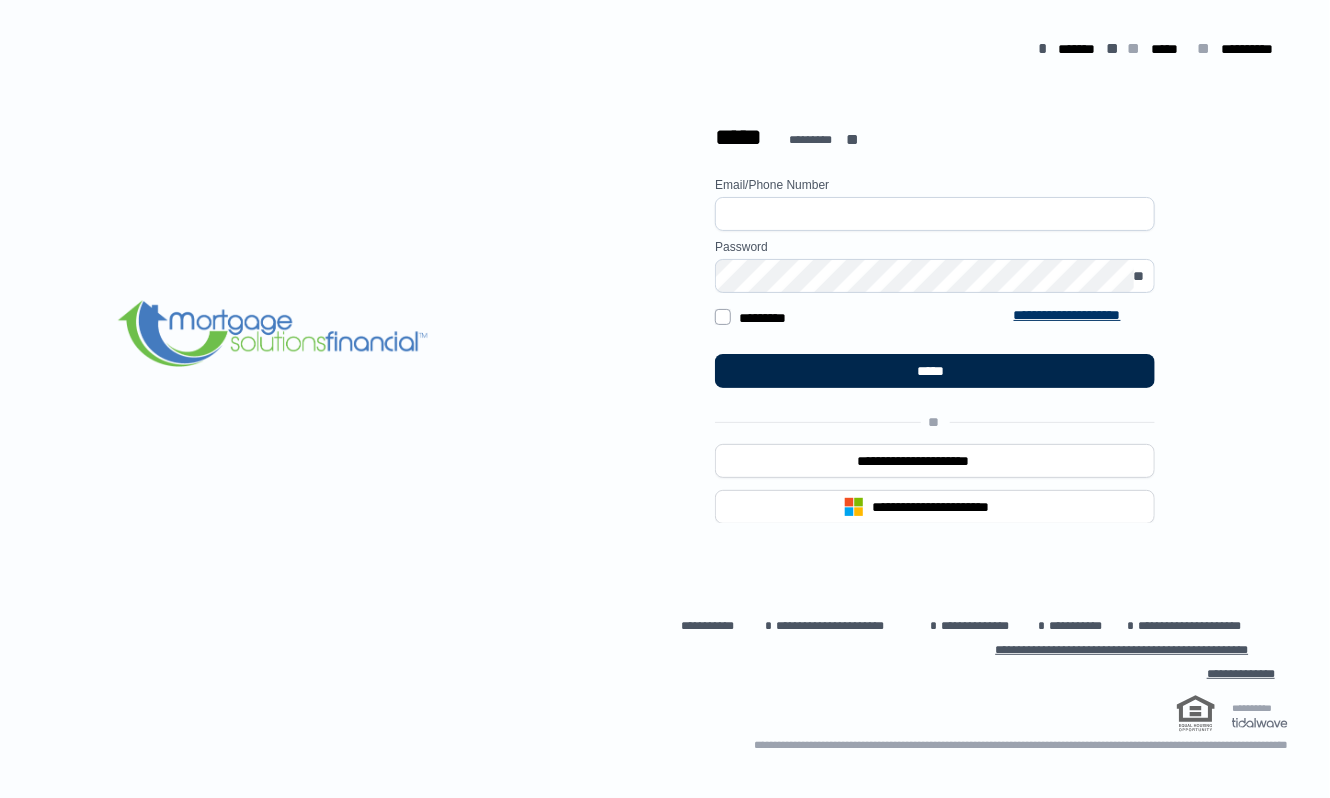 type on "**********" 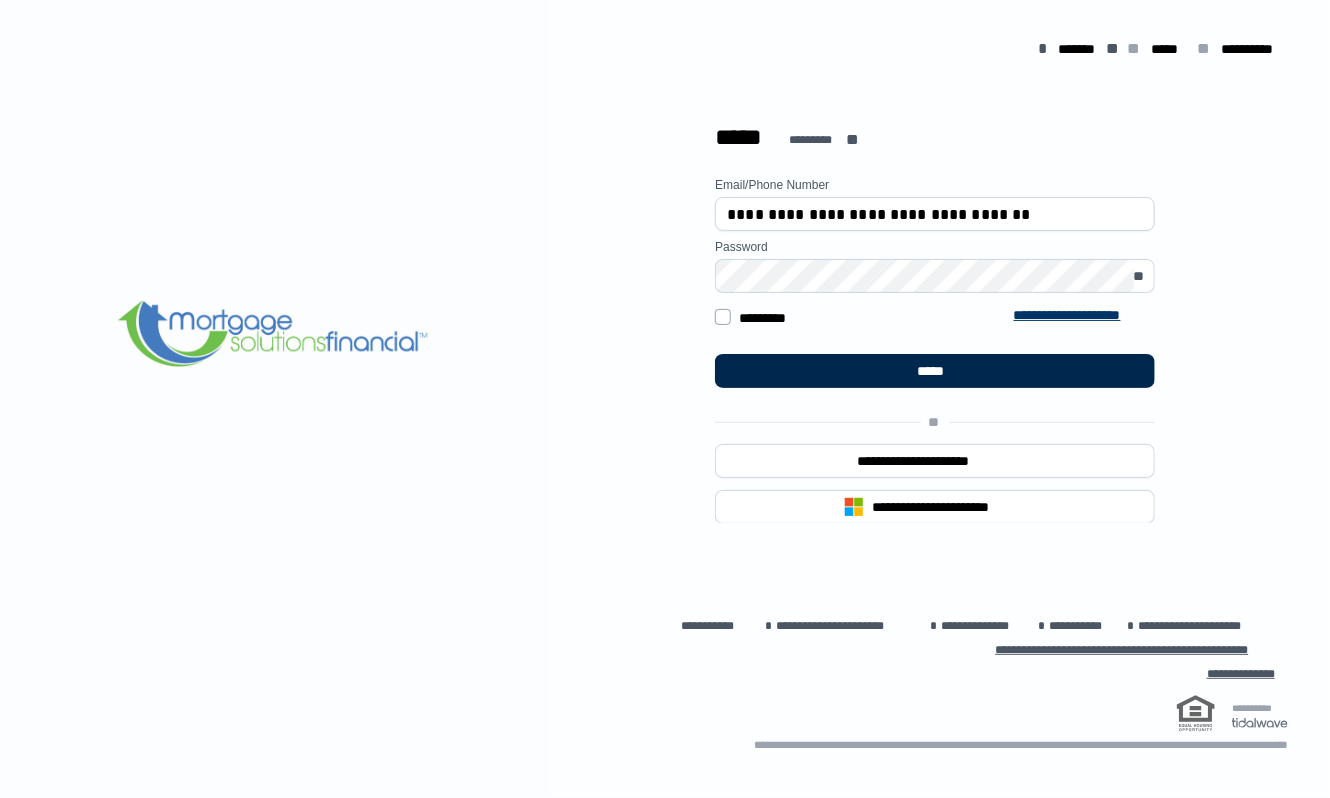 click on "*****" at bounding box center [935, 371] 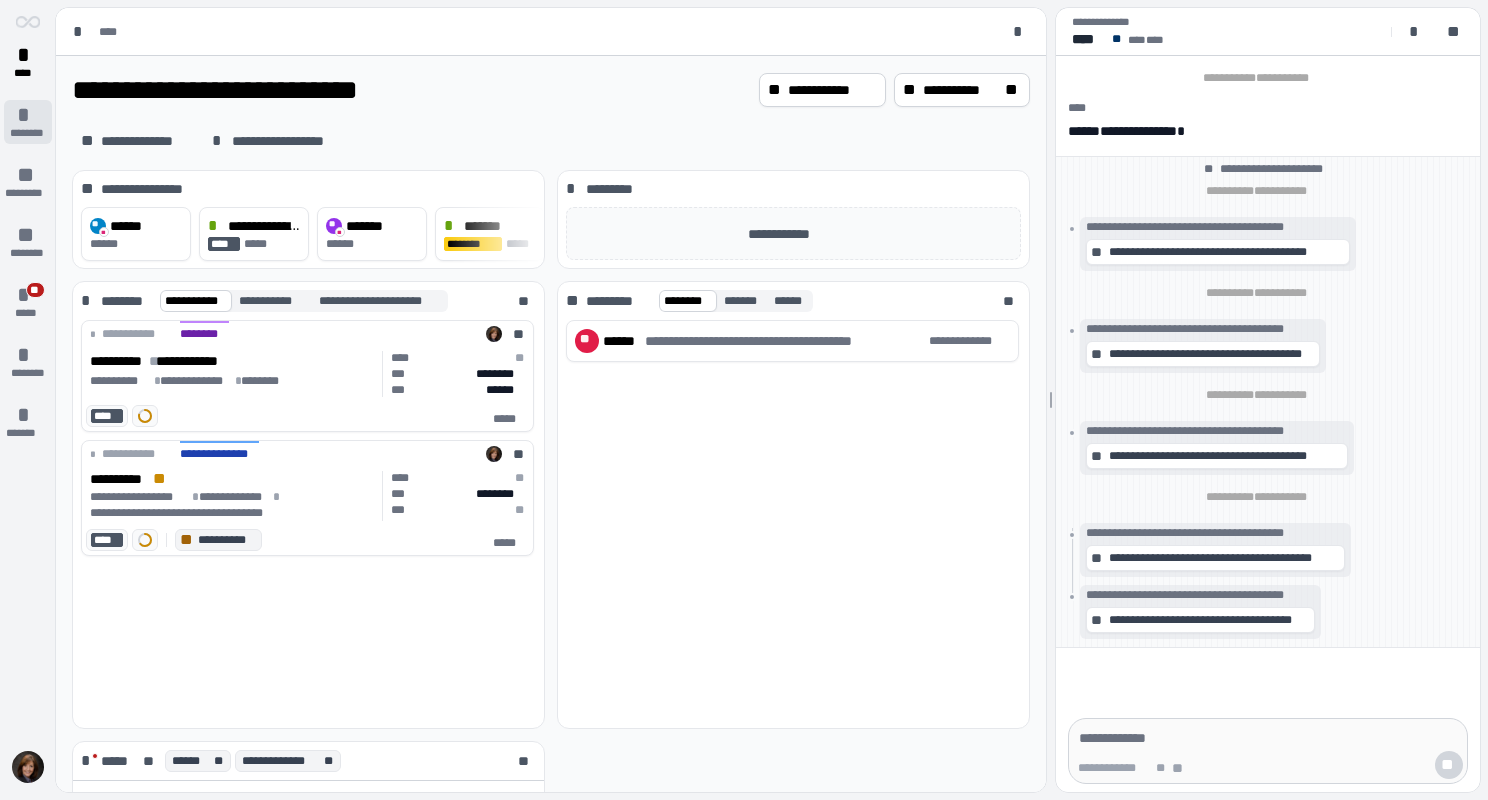 click on "*" at bounding box center (28, 115) 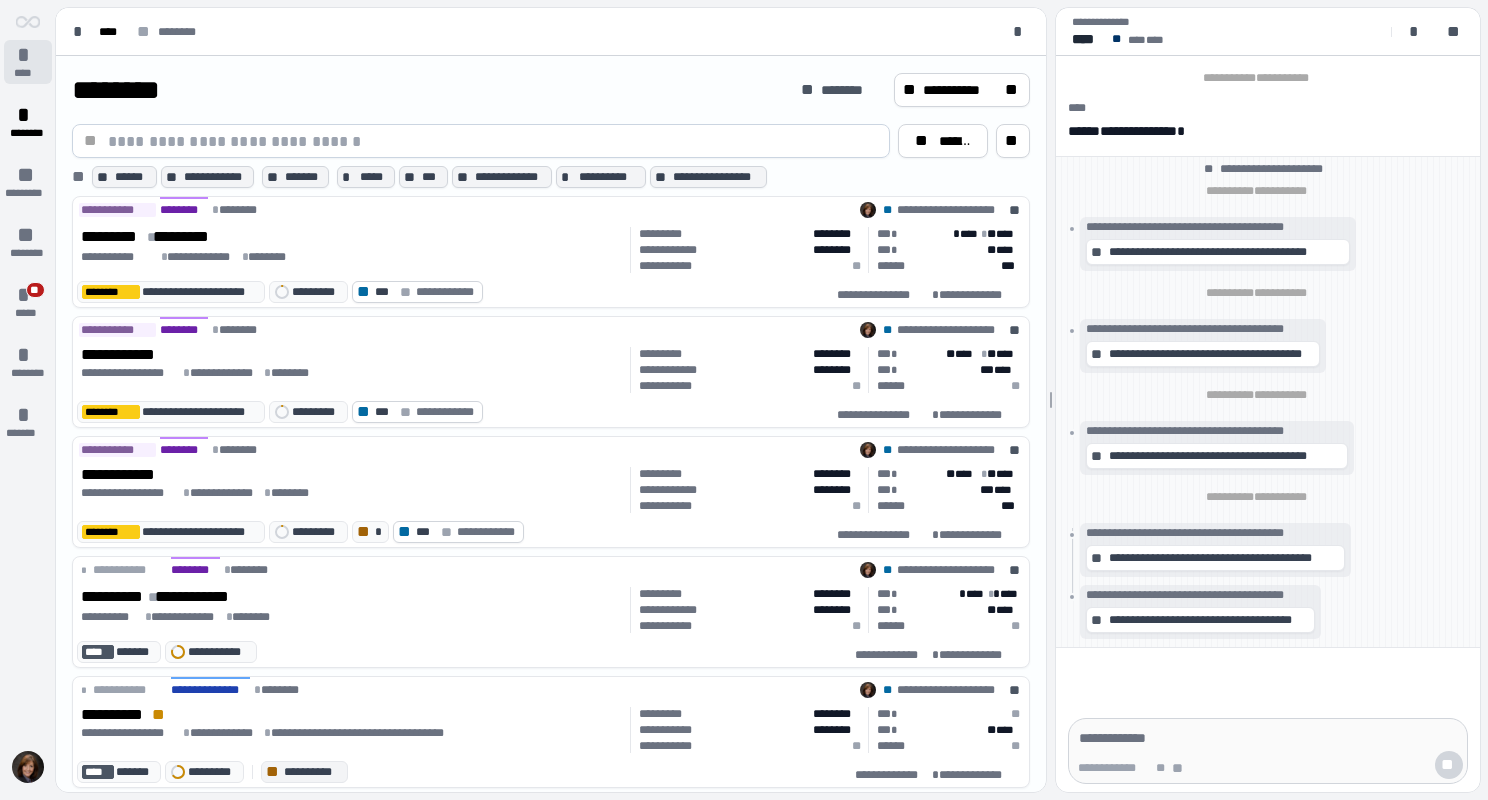 click on "*" at bounding box center [28, 55] 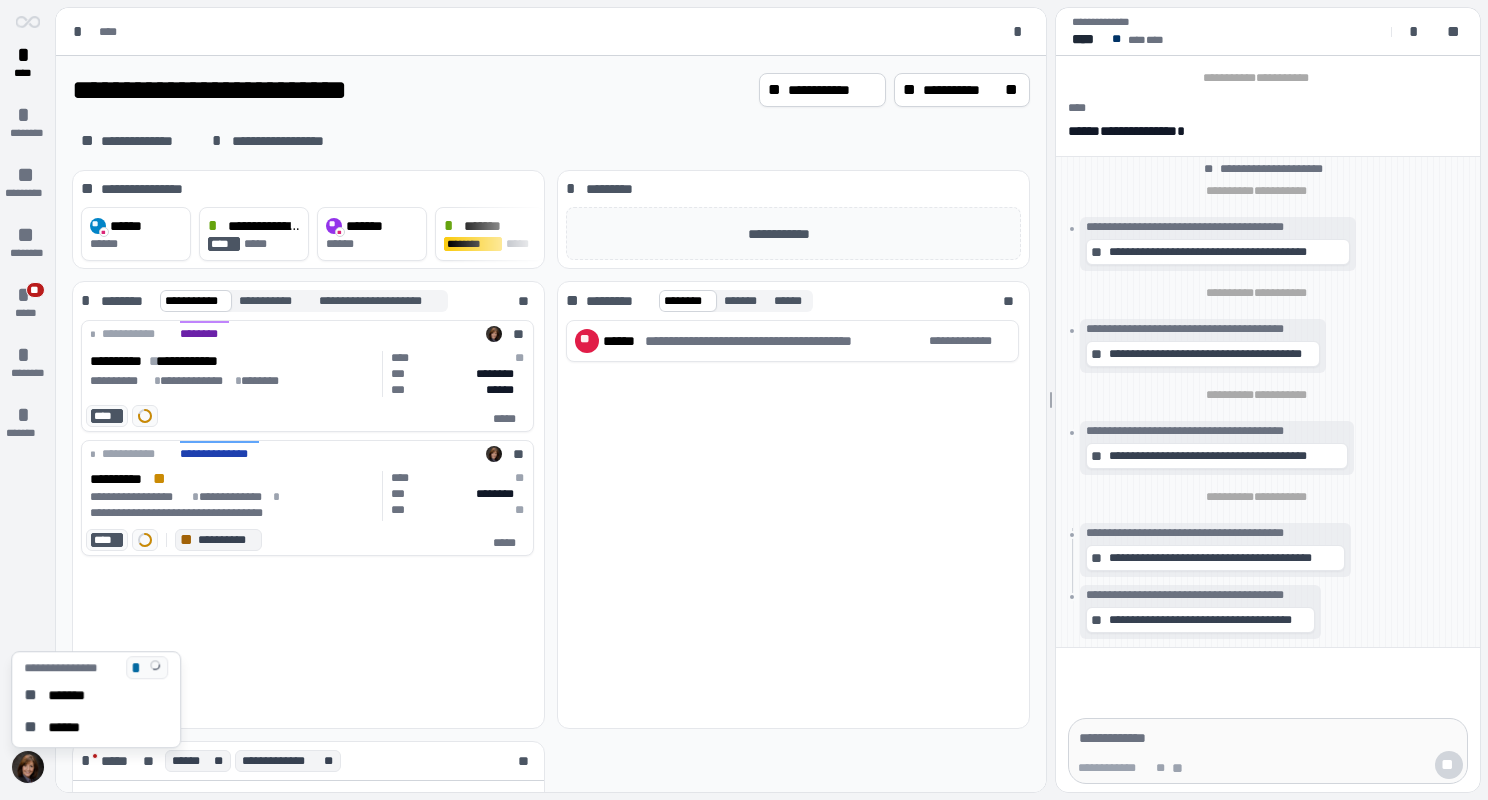 click at bounding box center [28, 767] 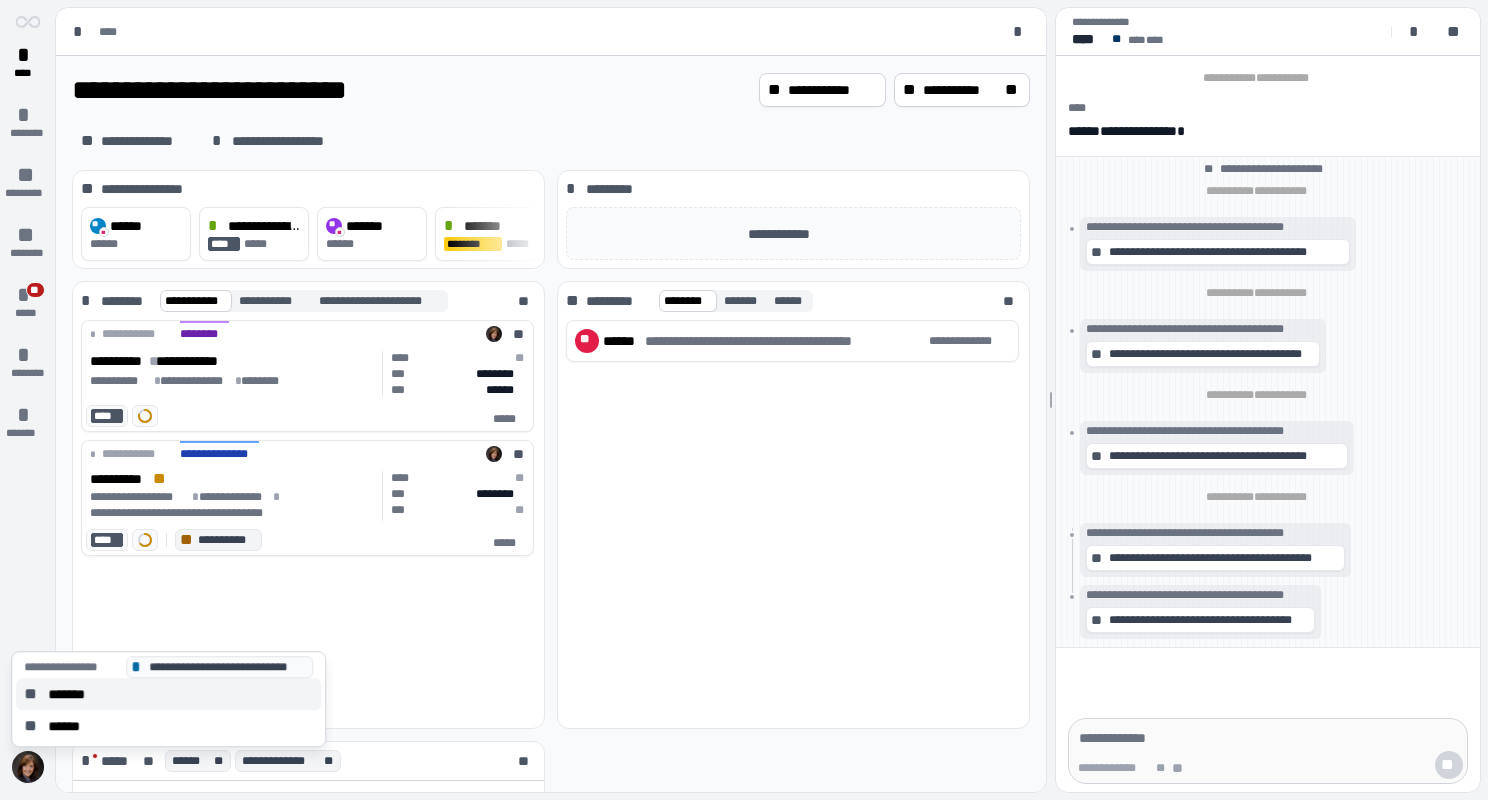 click on "*******" at bounding box center [73, 694] 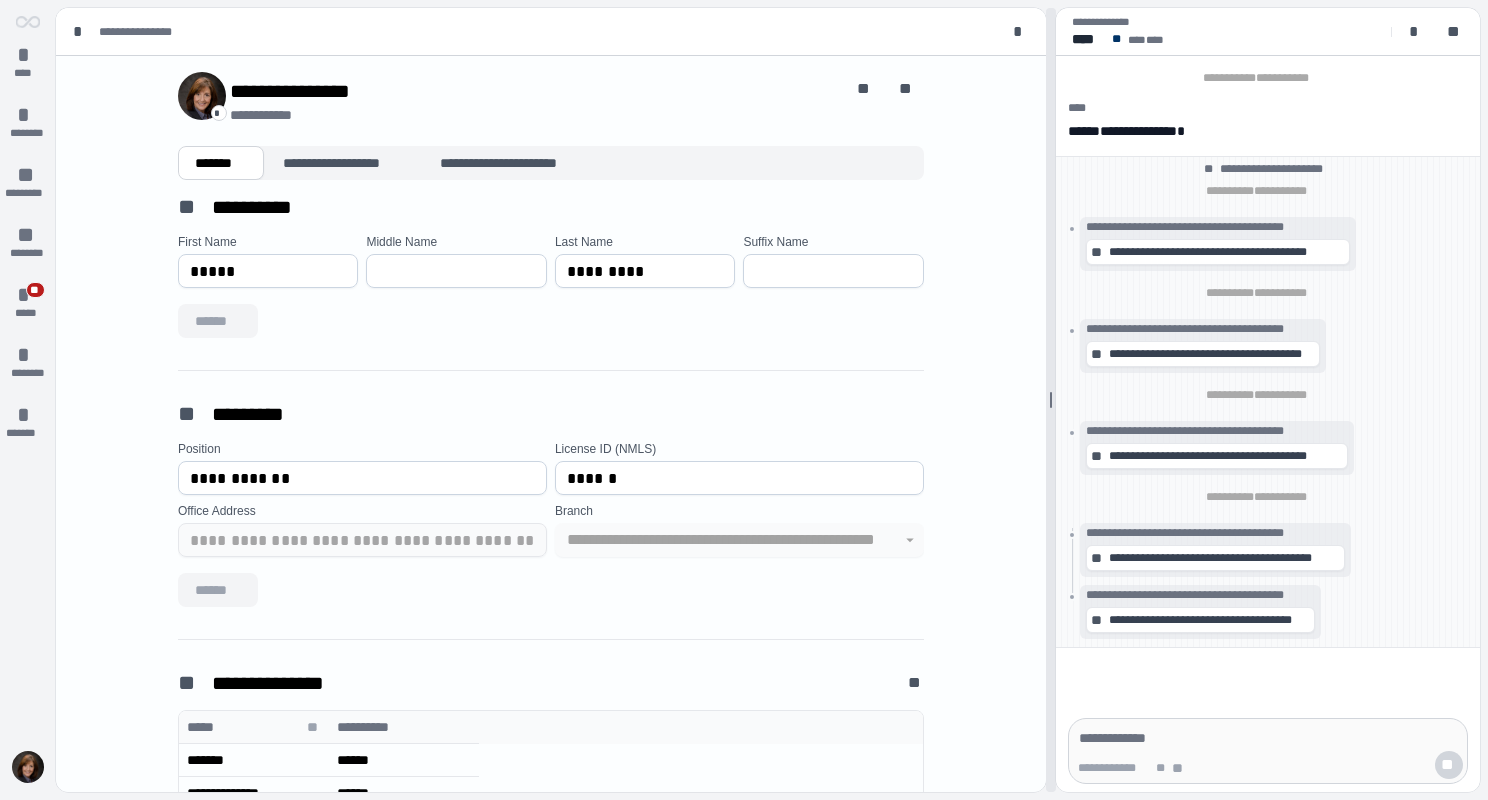 scroll, scrollTop: 0, scrollLeft: 0, axis: both 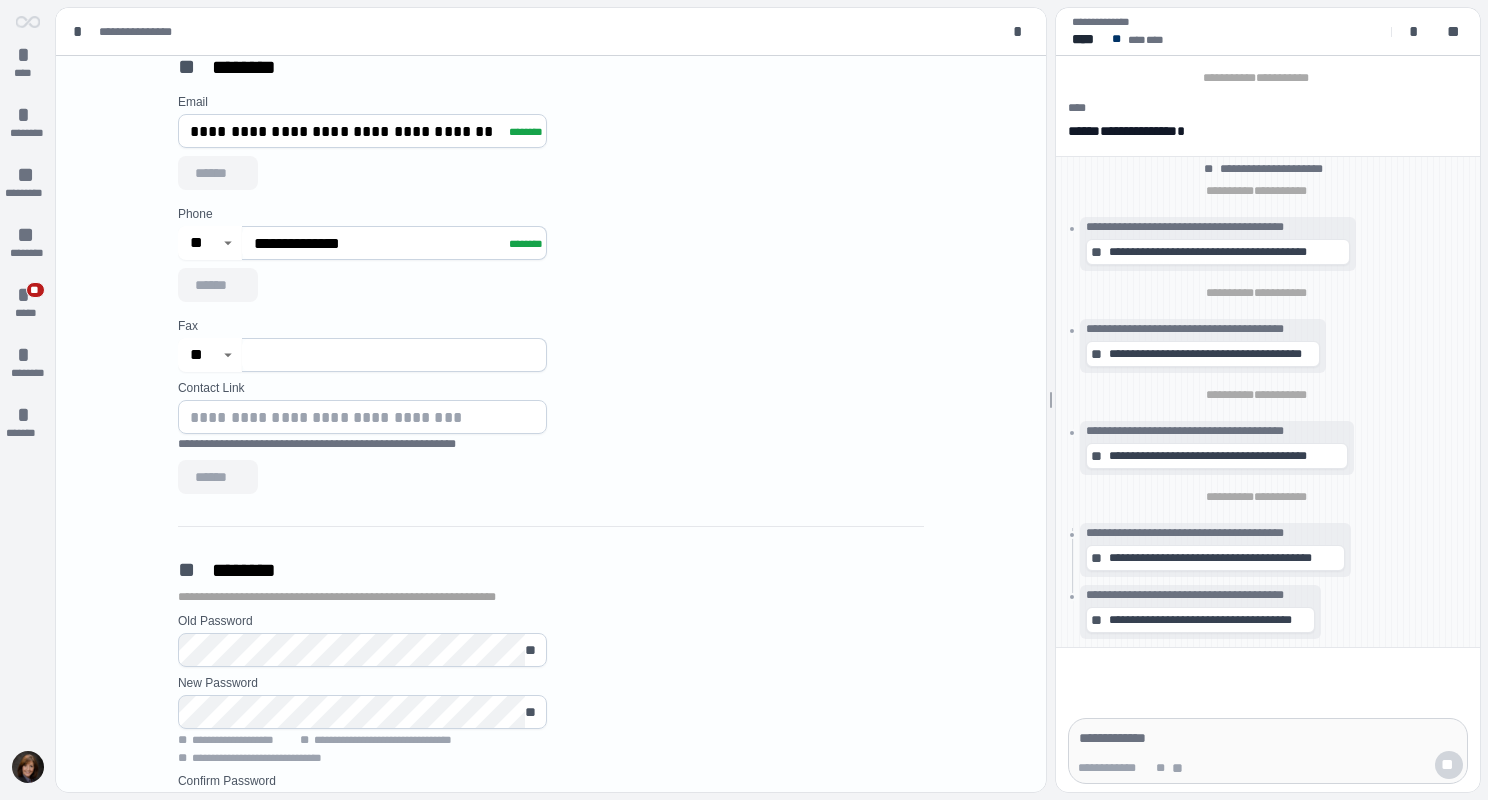 click on "**********" at bounding box center [379, 243] 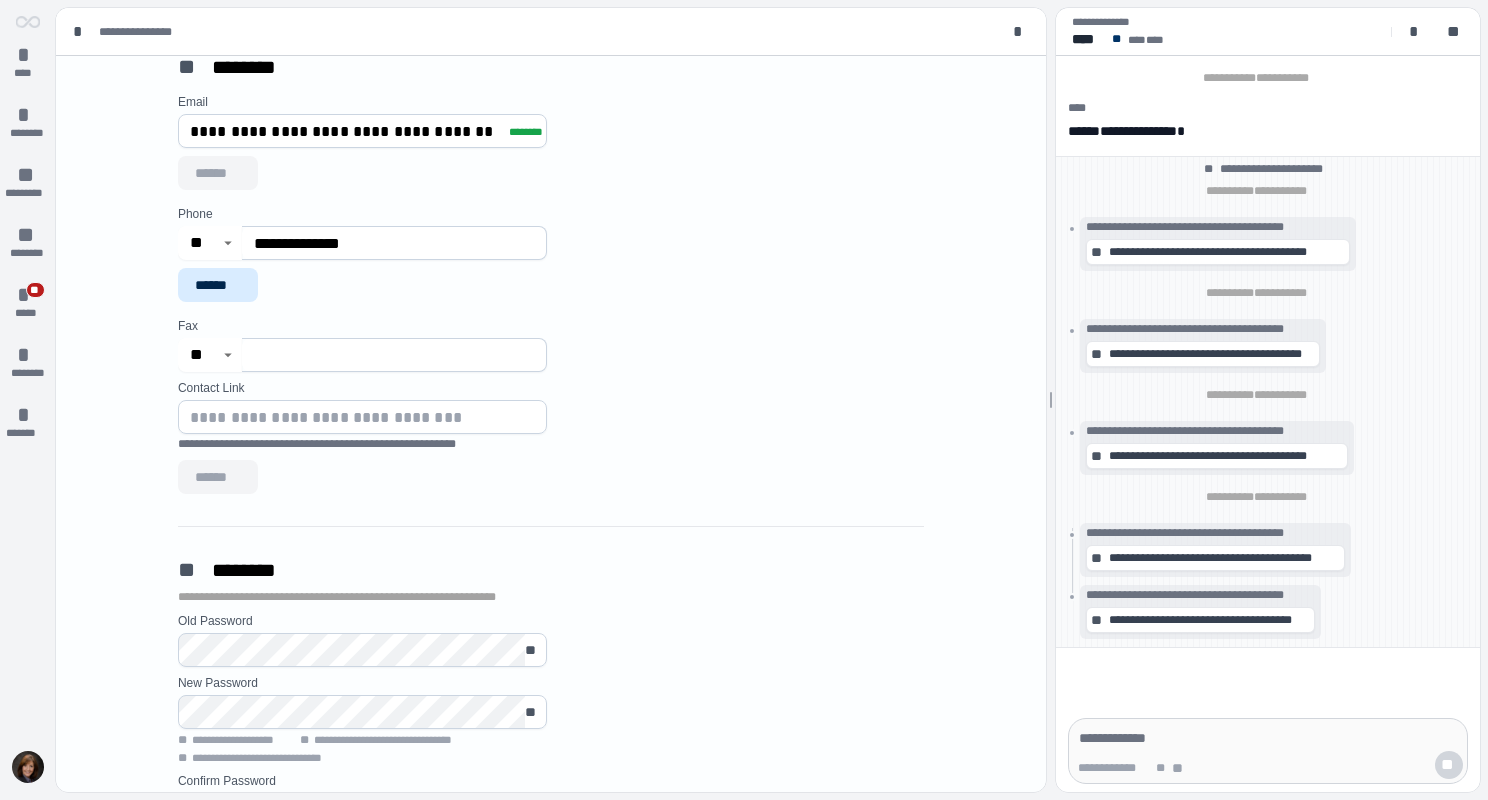 type on "**********" 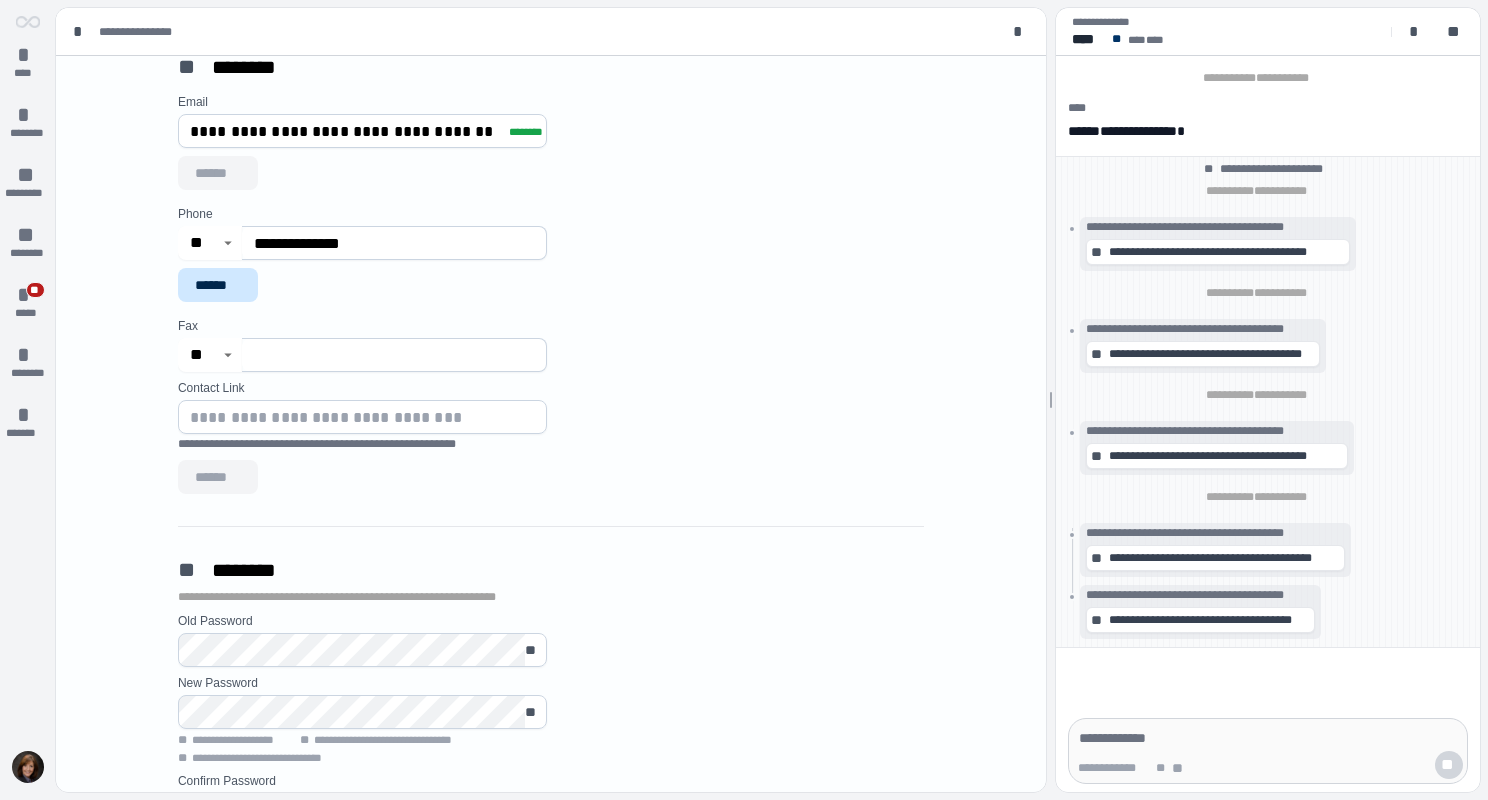 click on "******" at bounding box center (218, 285) 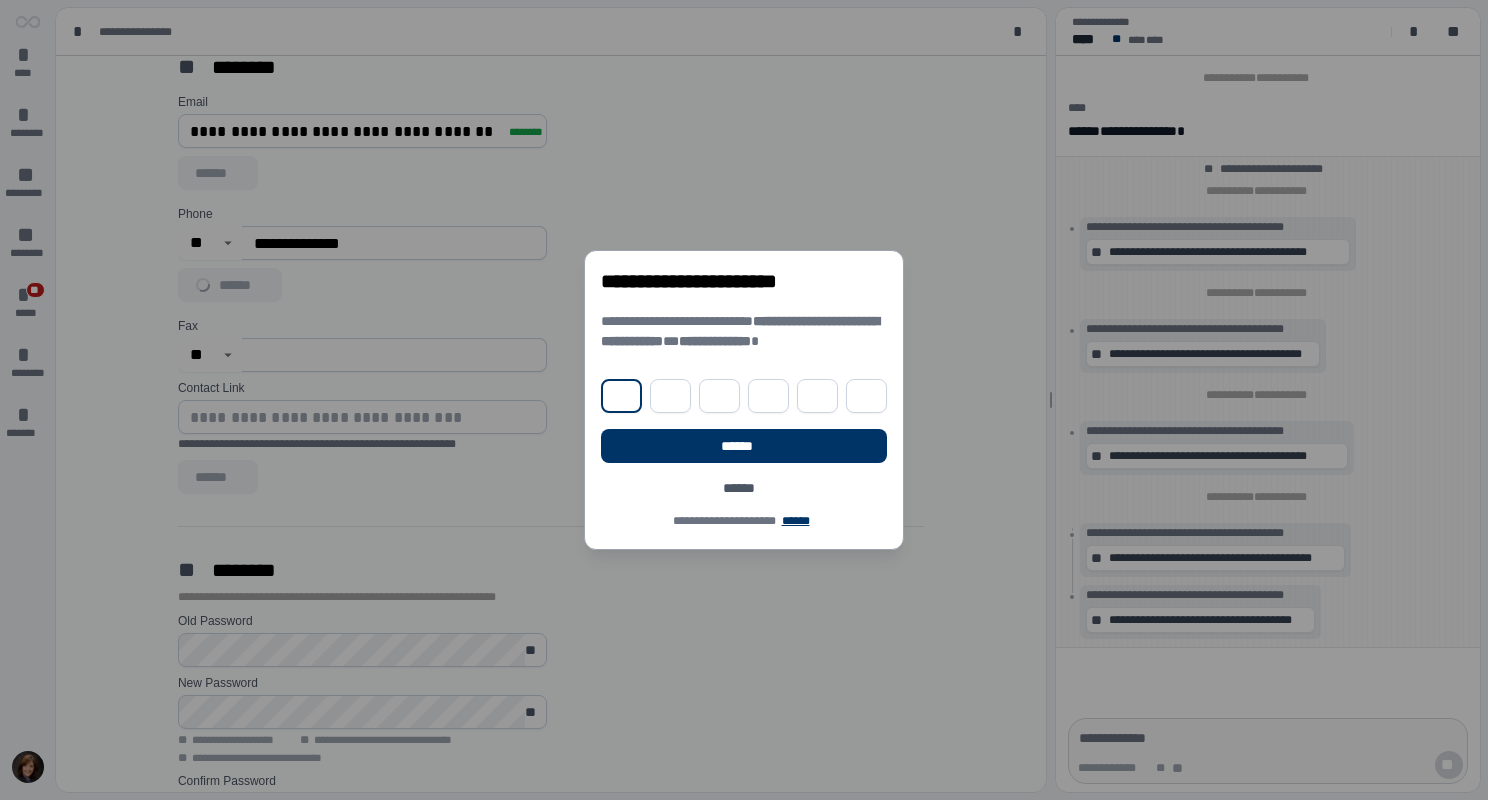 type on "*" 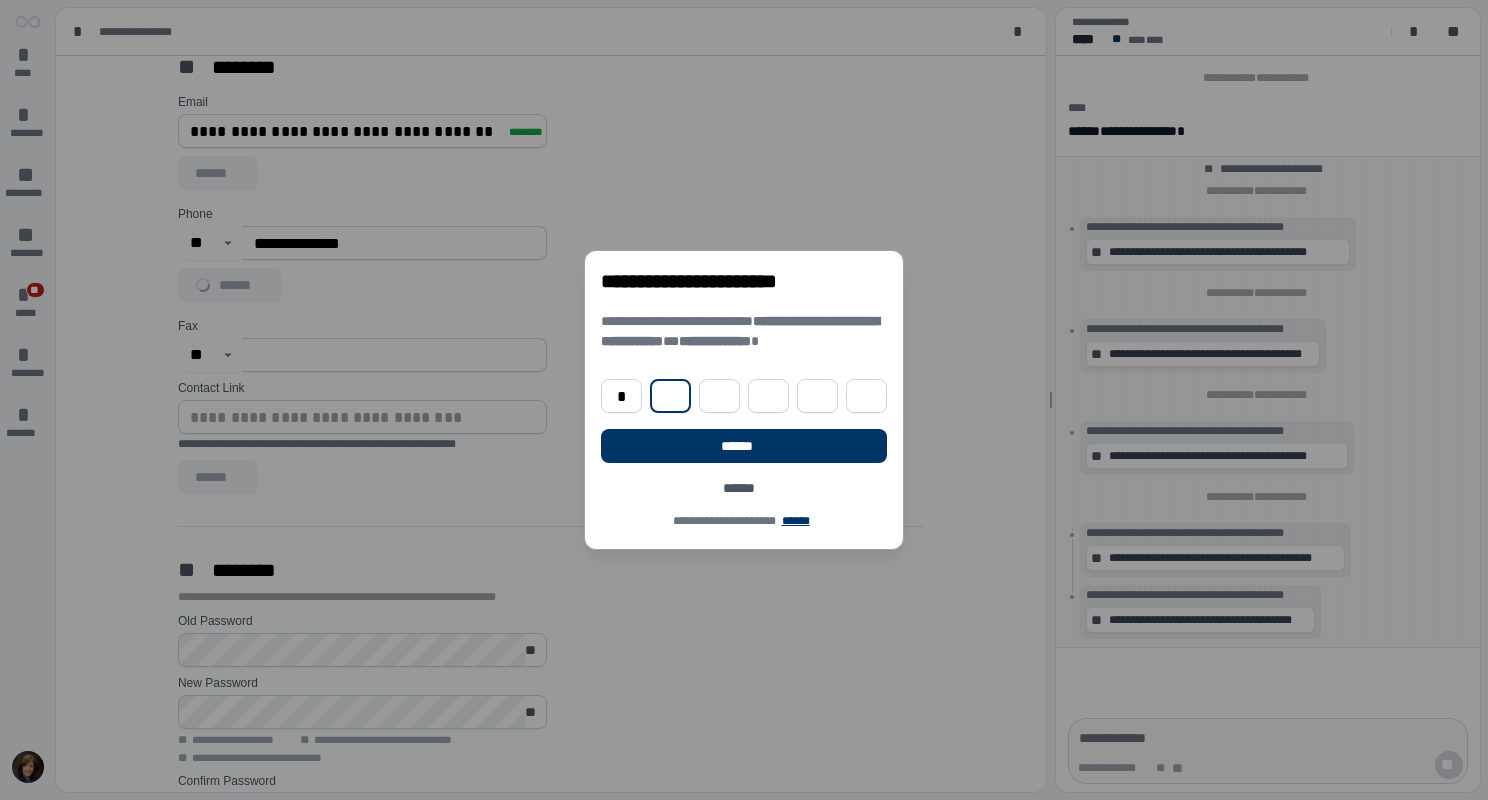 type on "*" 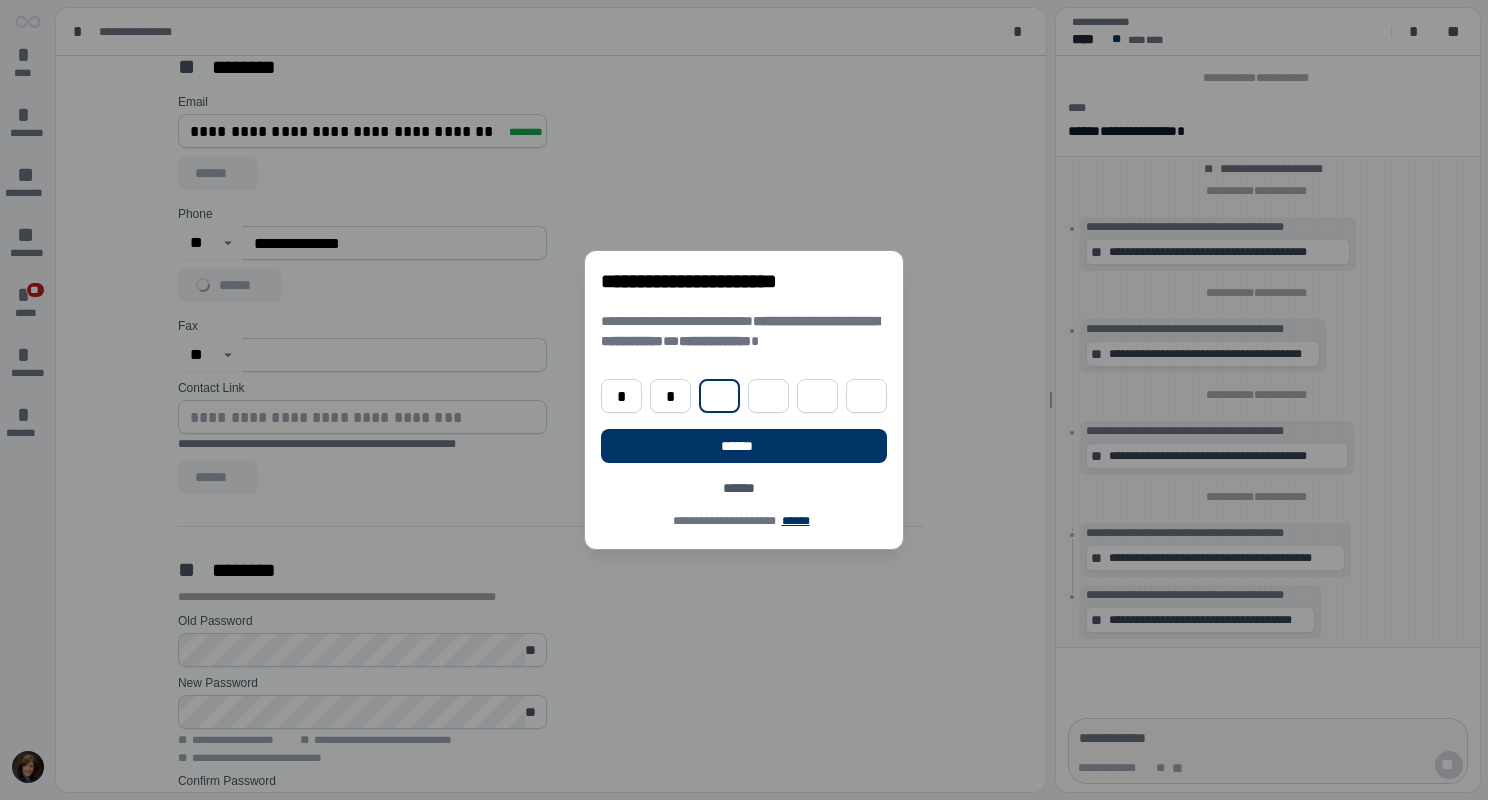 type on "*" 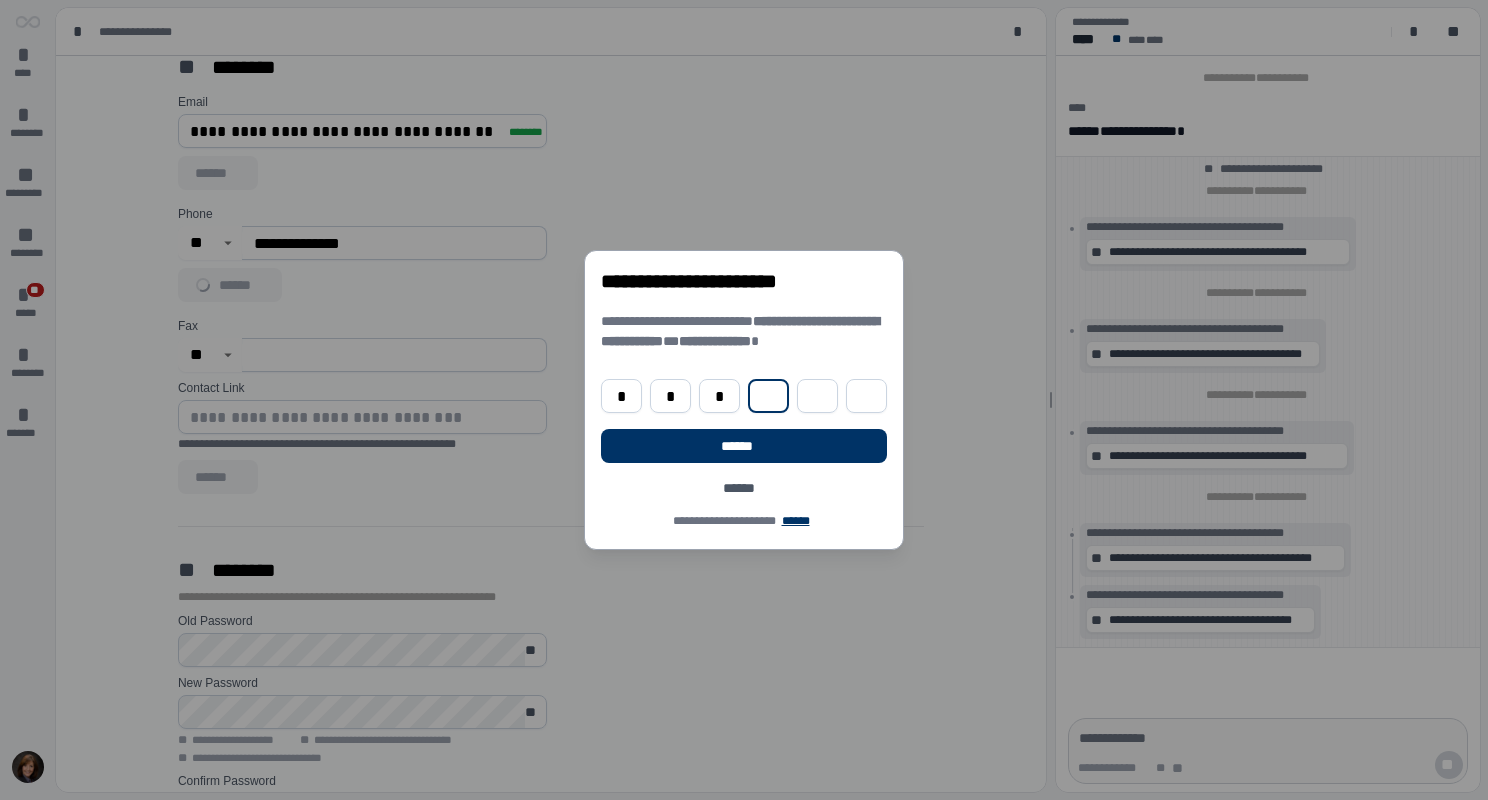 type on "*" 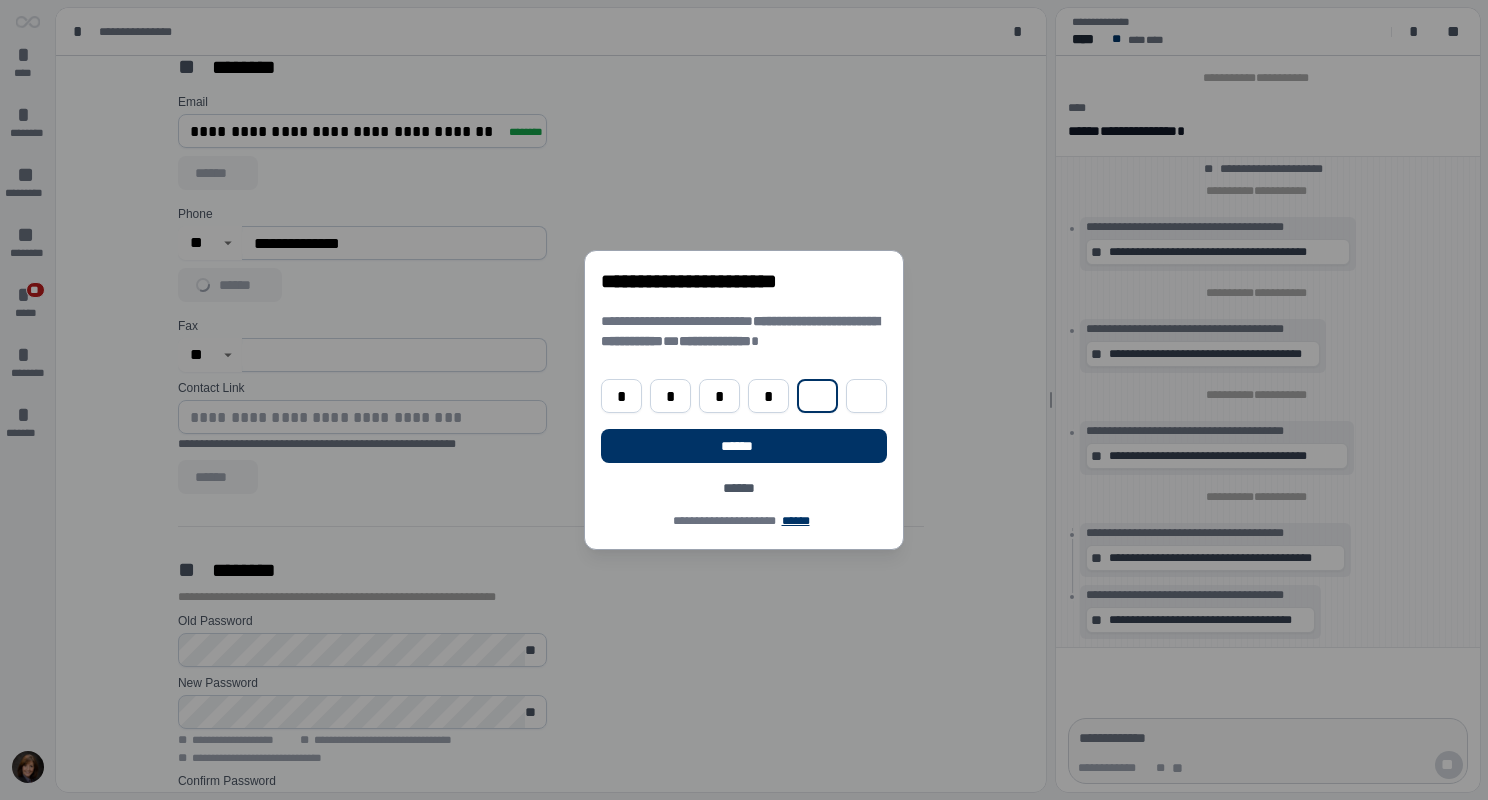 type on "*" 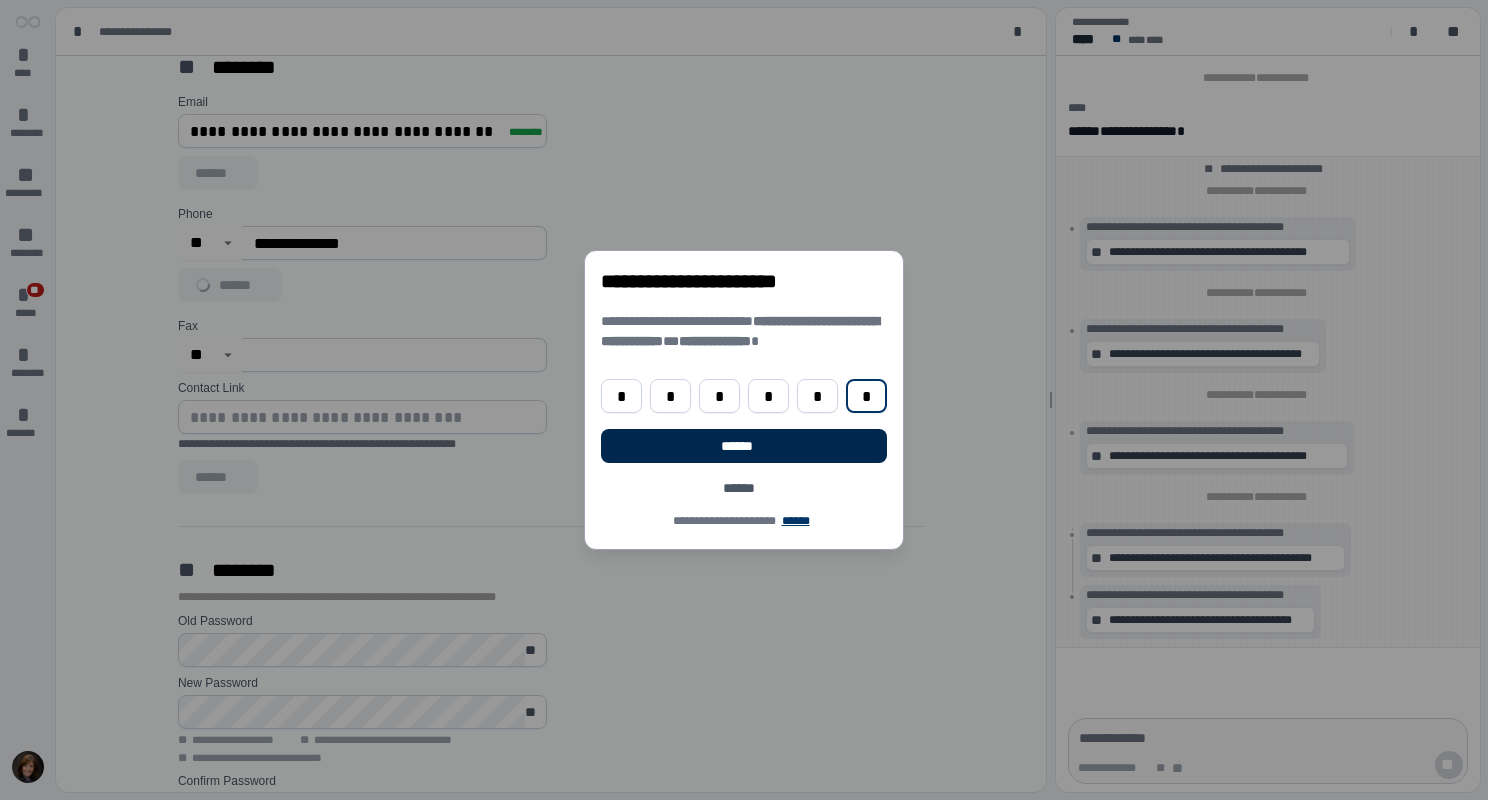 type on "*" 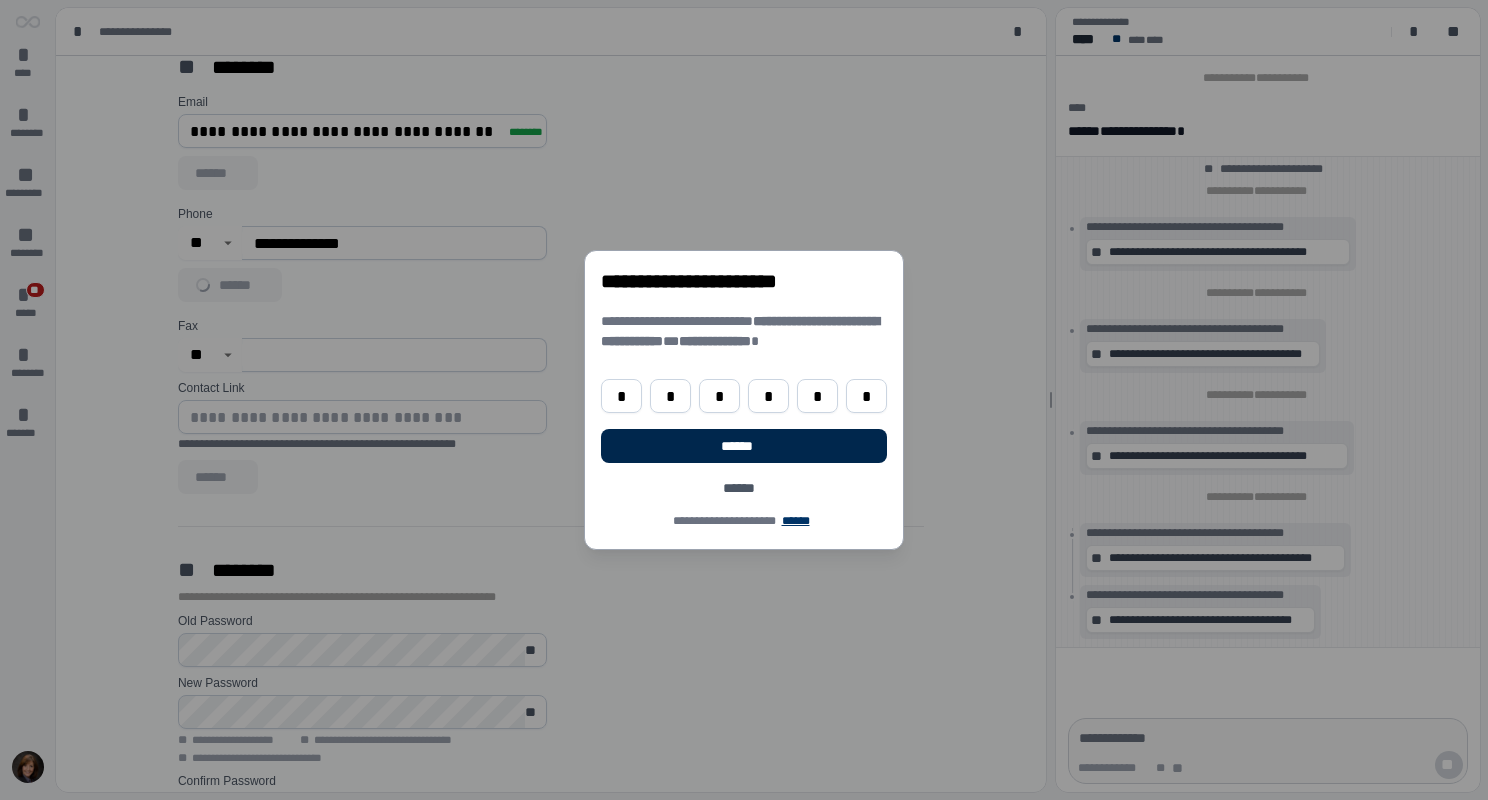 click on "******" at bounding box center (744, 446) 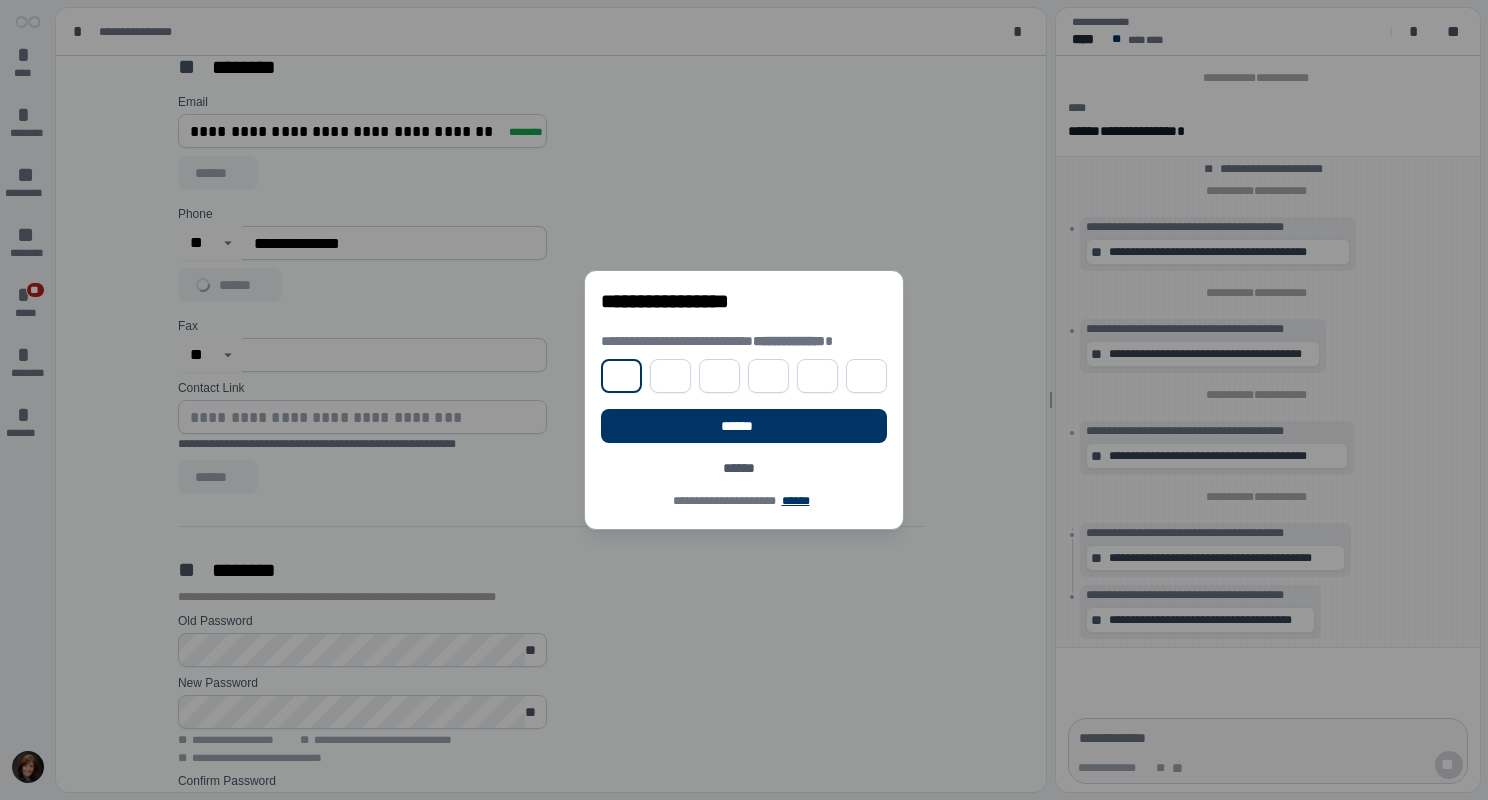 type on "*" 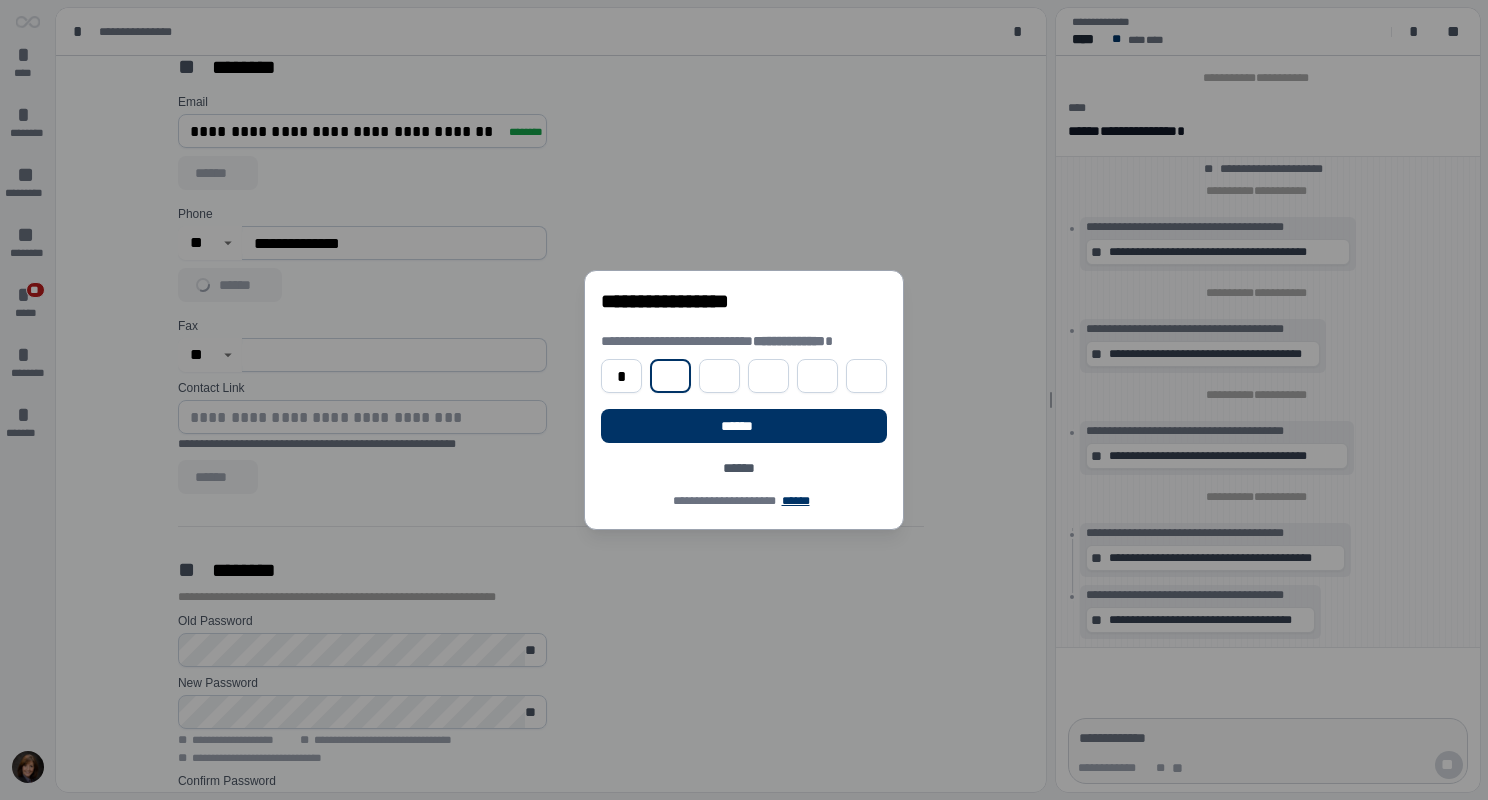 type on "*" 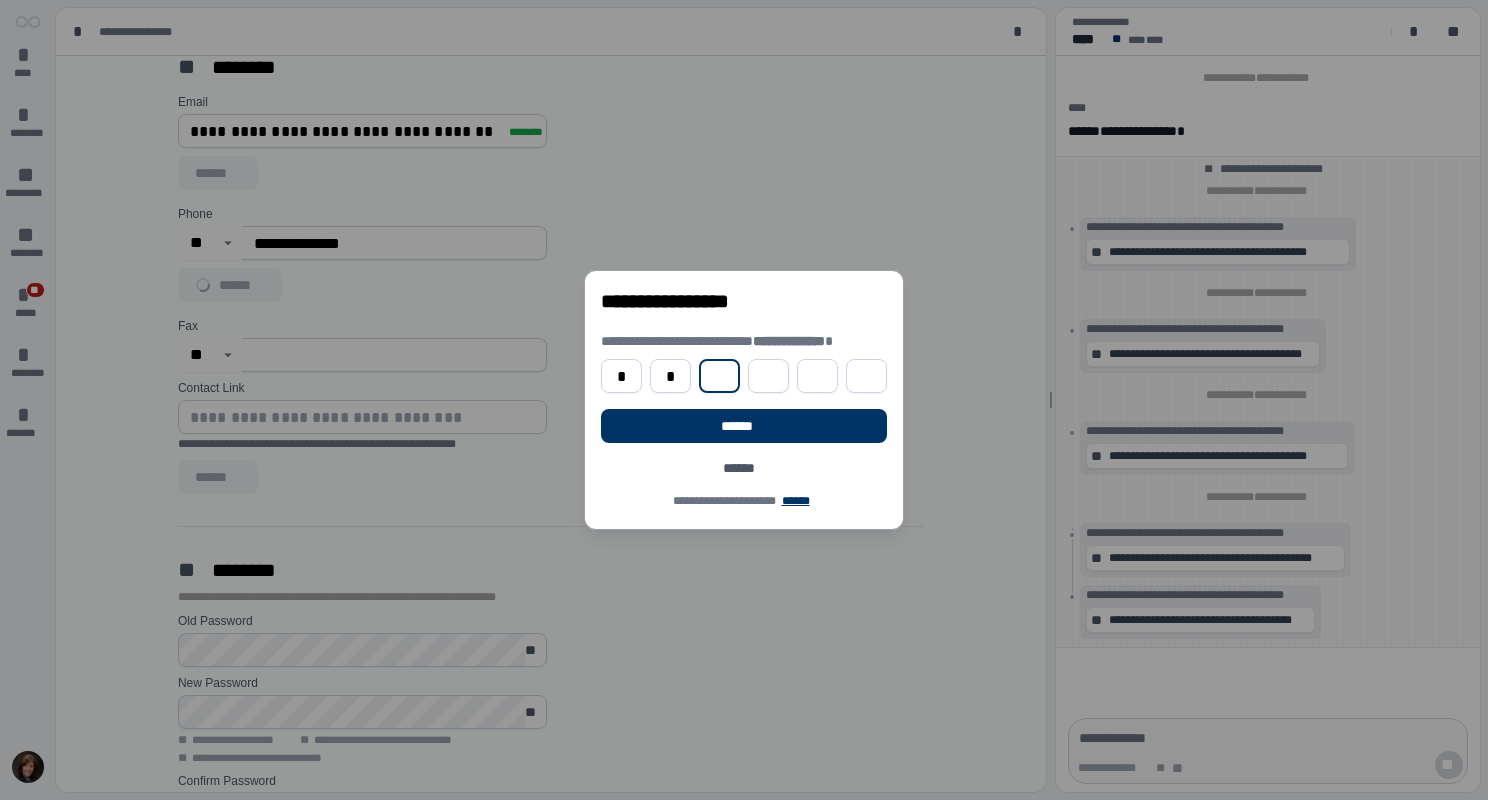 type on "*" 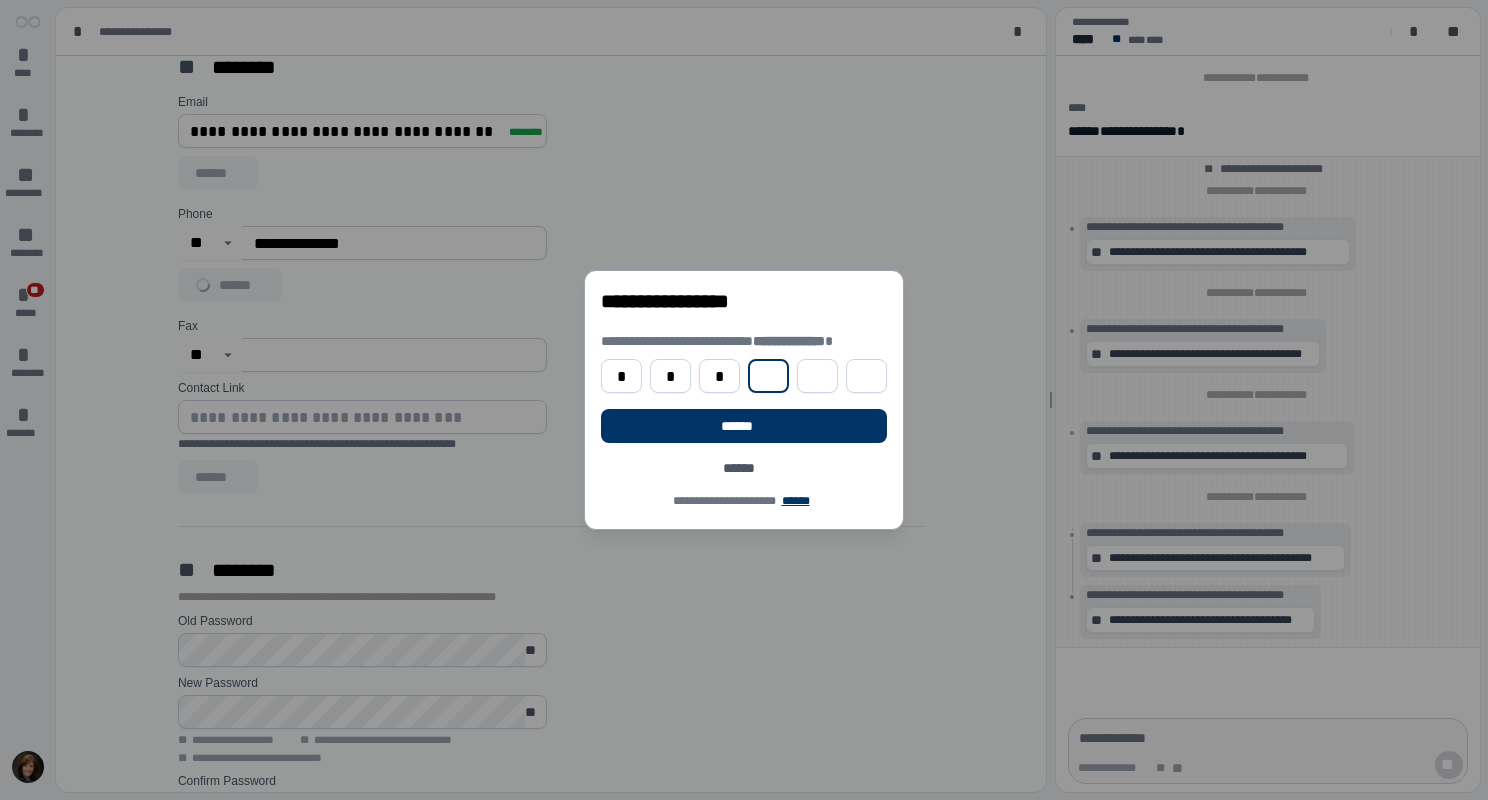 type on "*" 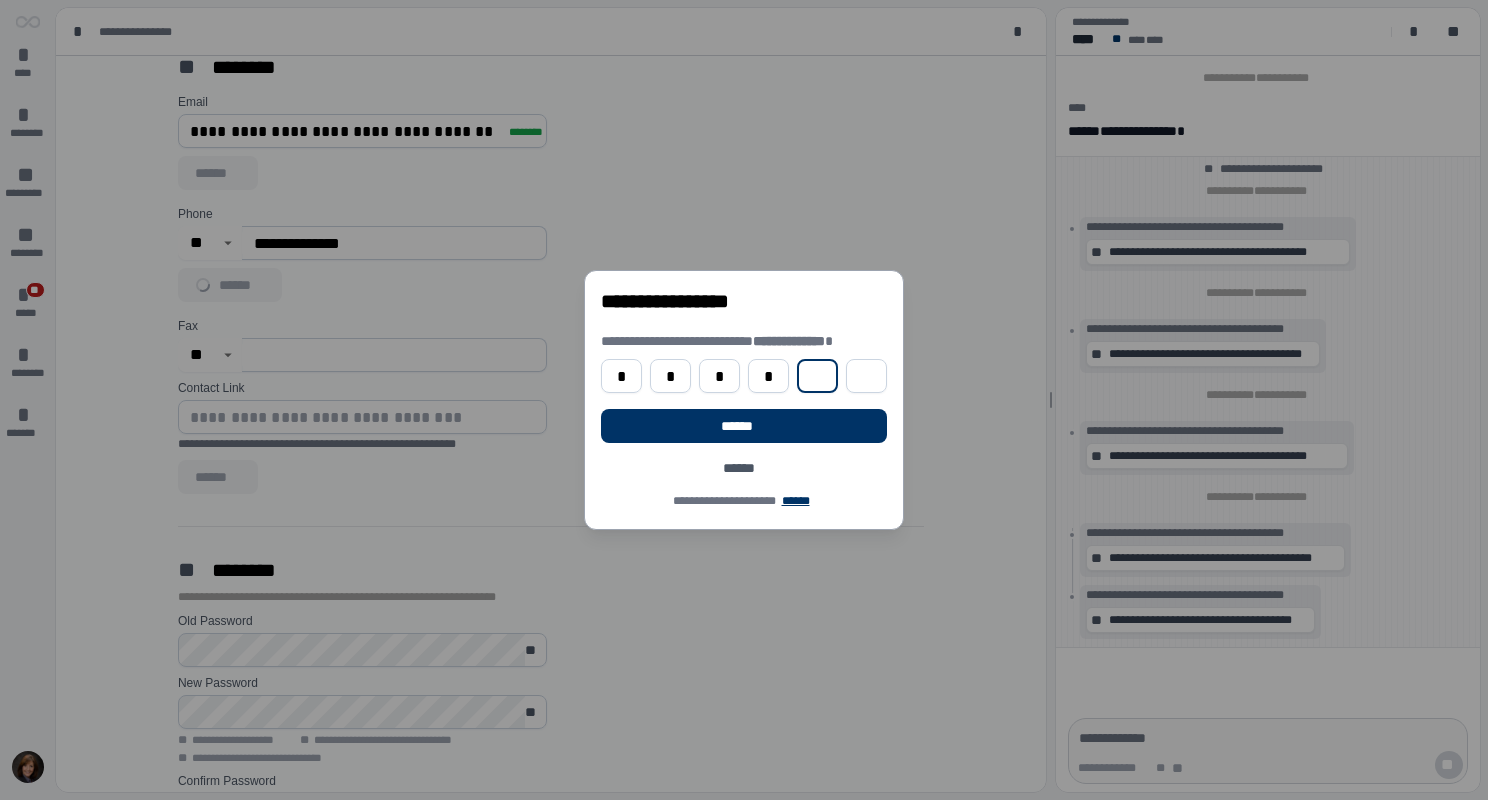 type on "*" 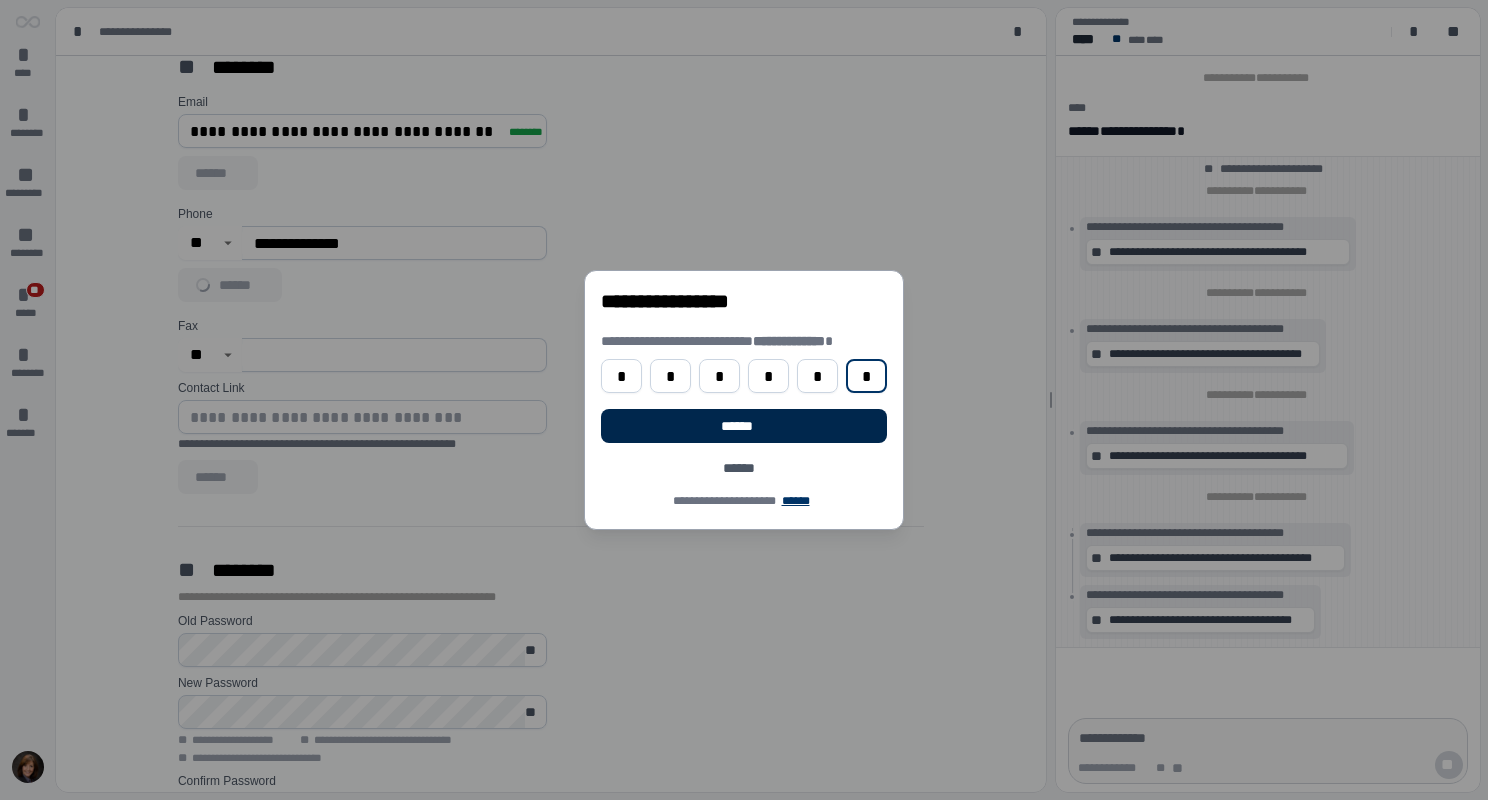 type on "*" 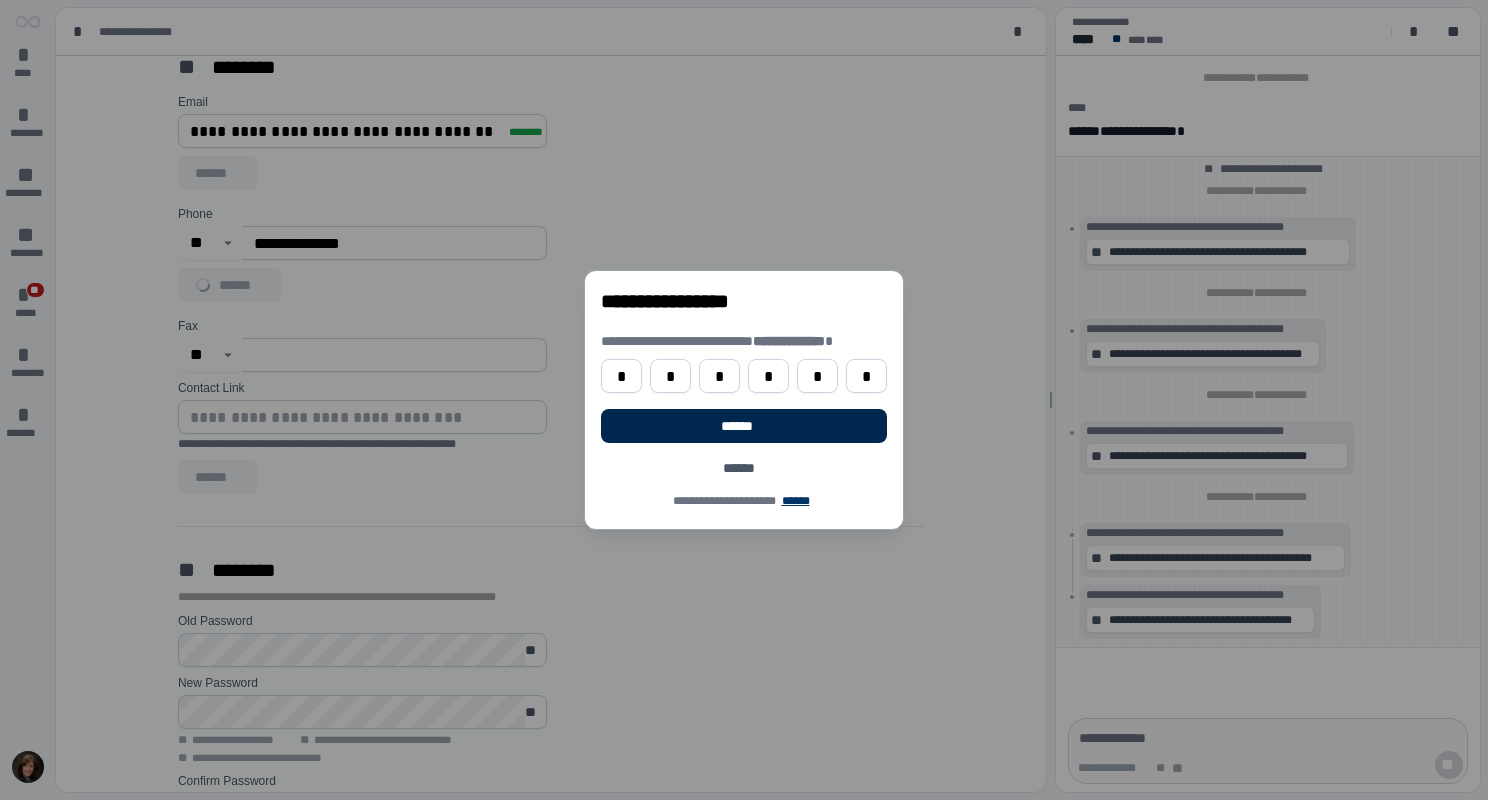 click on "******" at bounding box center [743, 426] 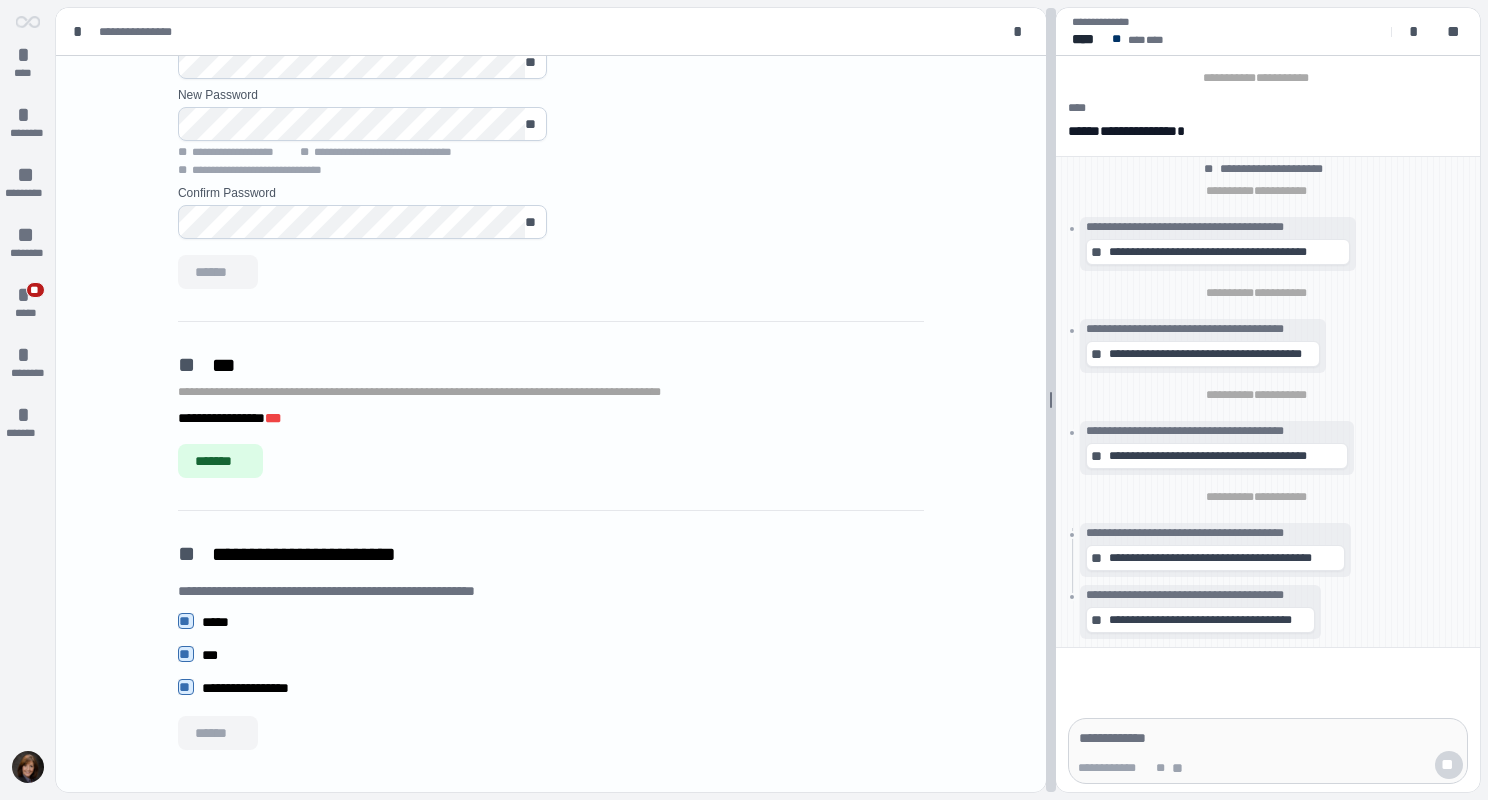 scroll, scrollTop: 1509, scrollLeft: 0, axis: vertical 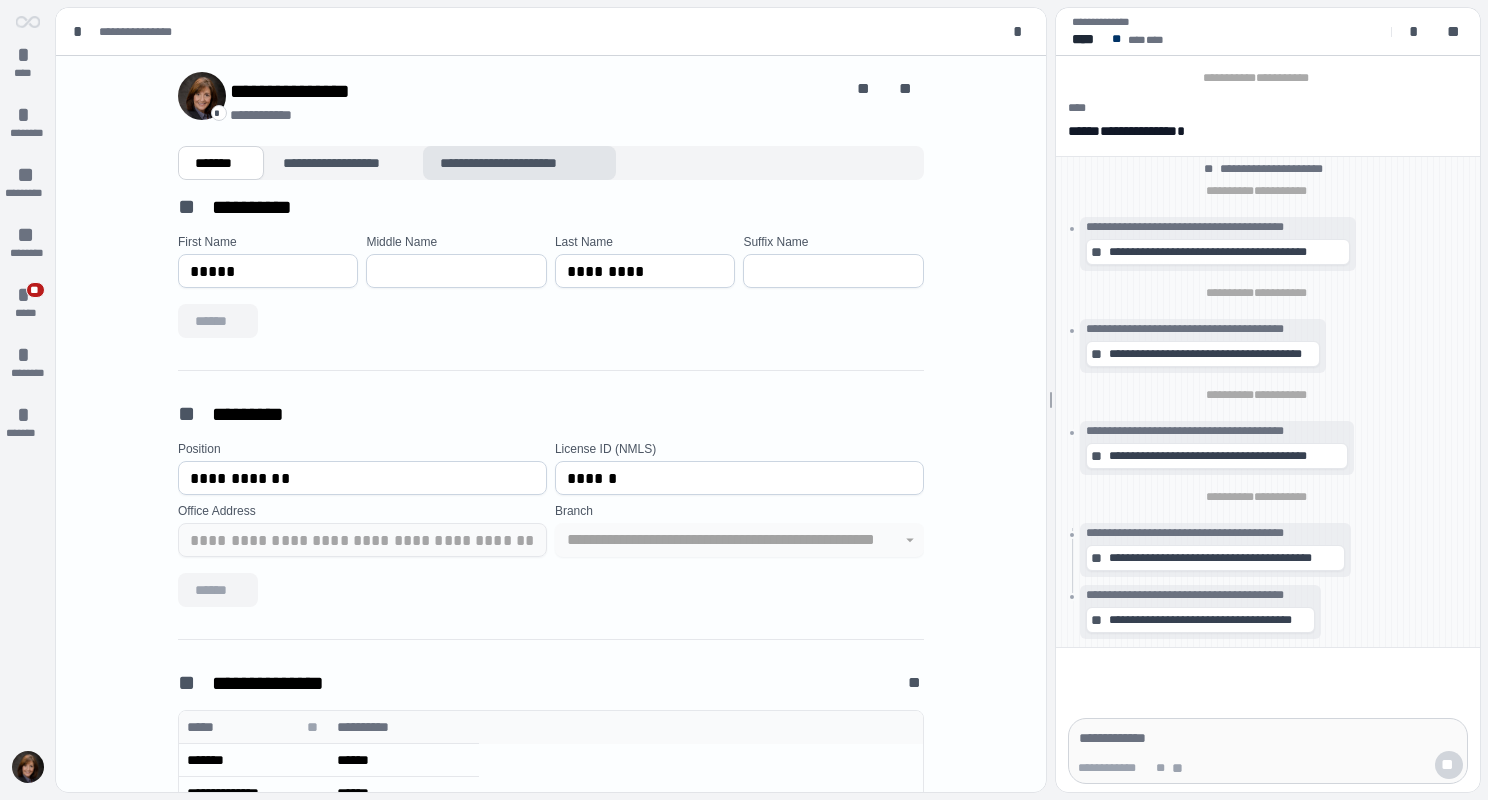 click on "**********" at bounding box center (520, 163) 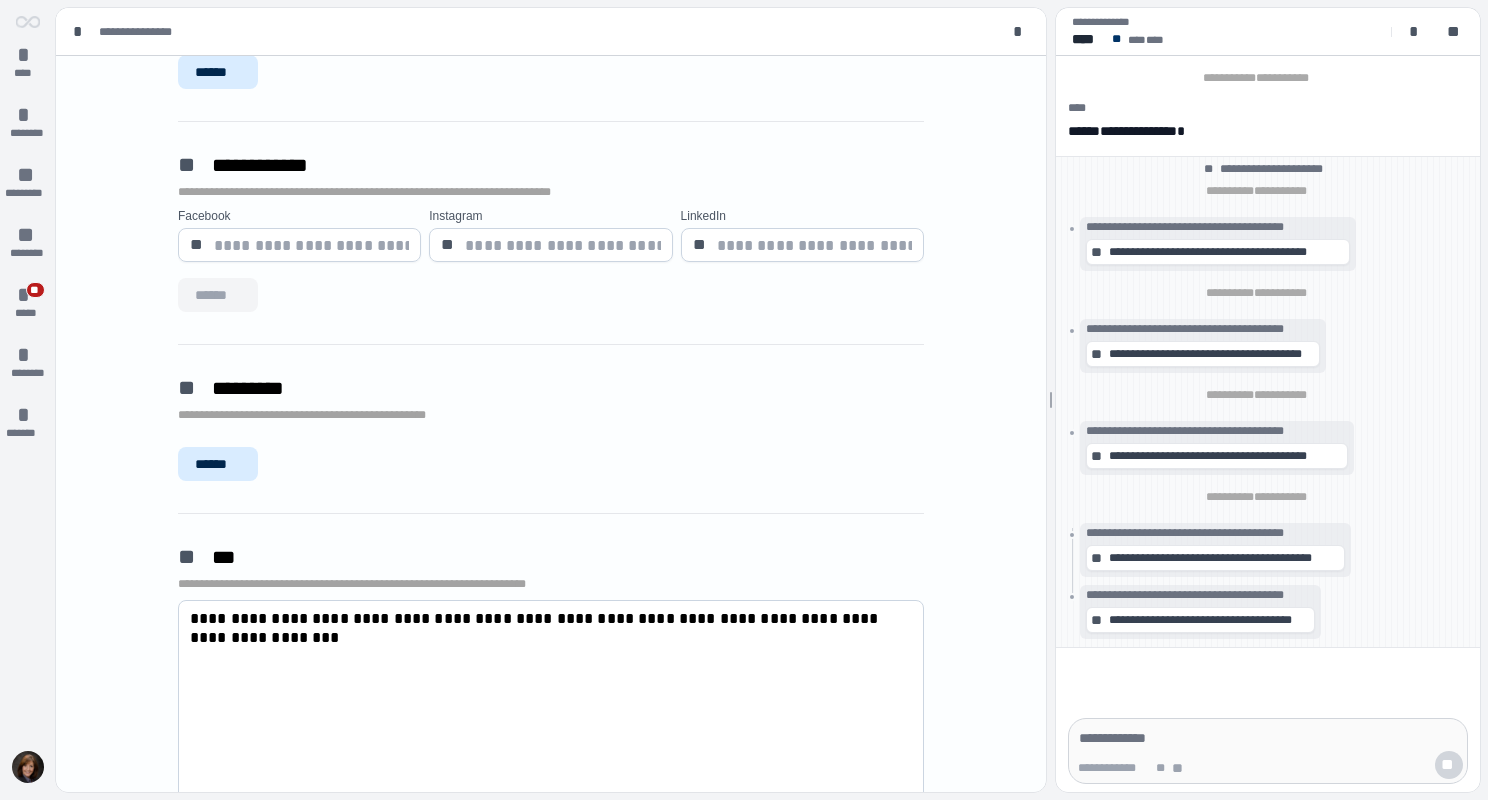 scroll, scrollTop: 387, scrollLeft: 0, axis: vertical 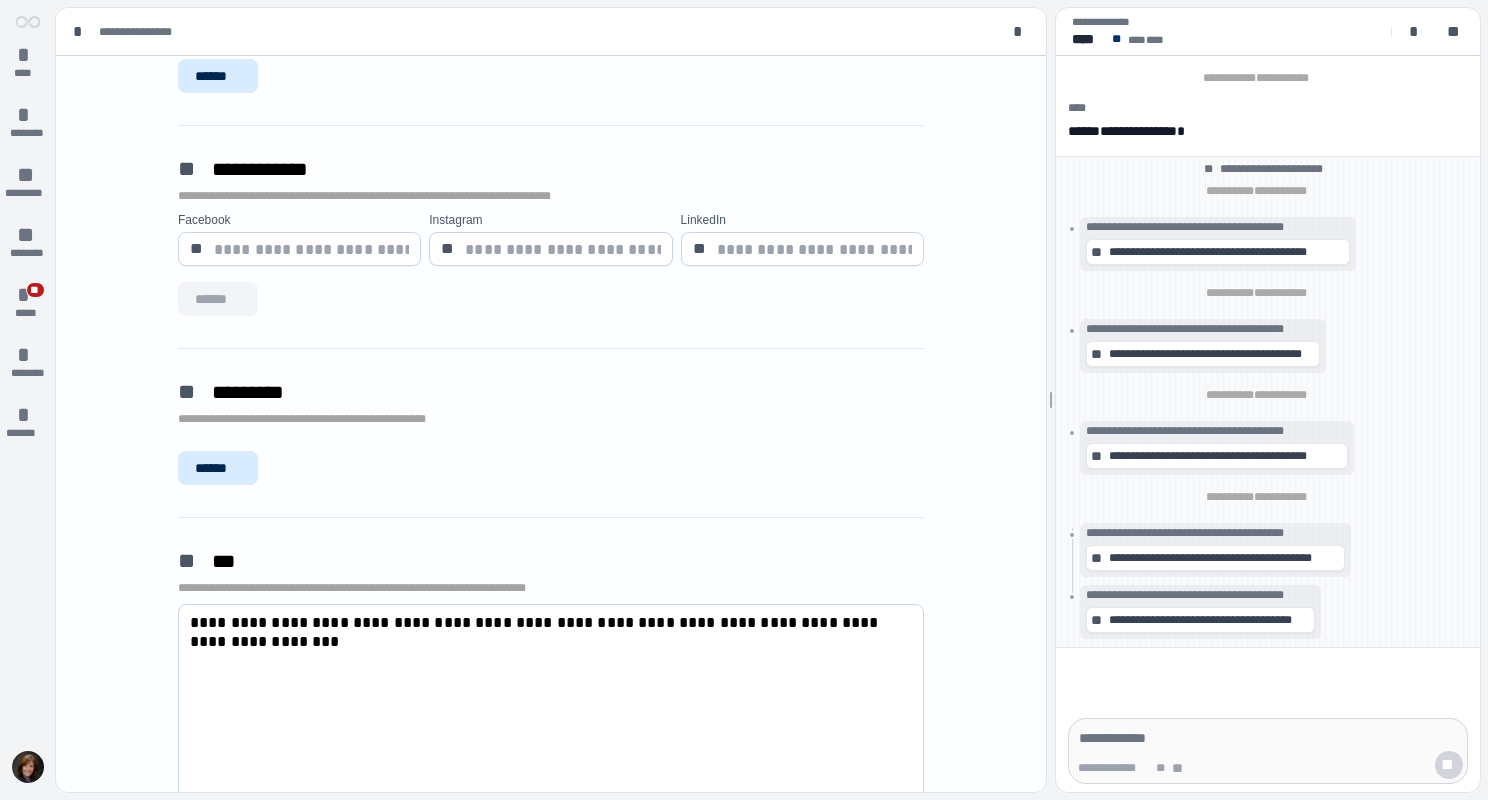 click on "**********" at bounding box center (551, 419) 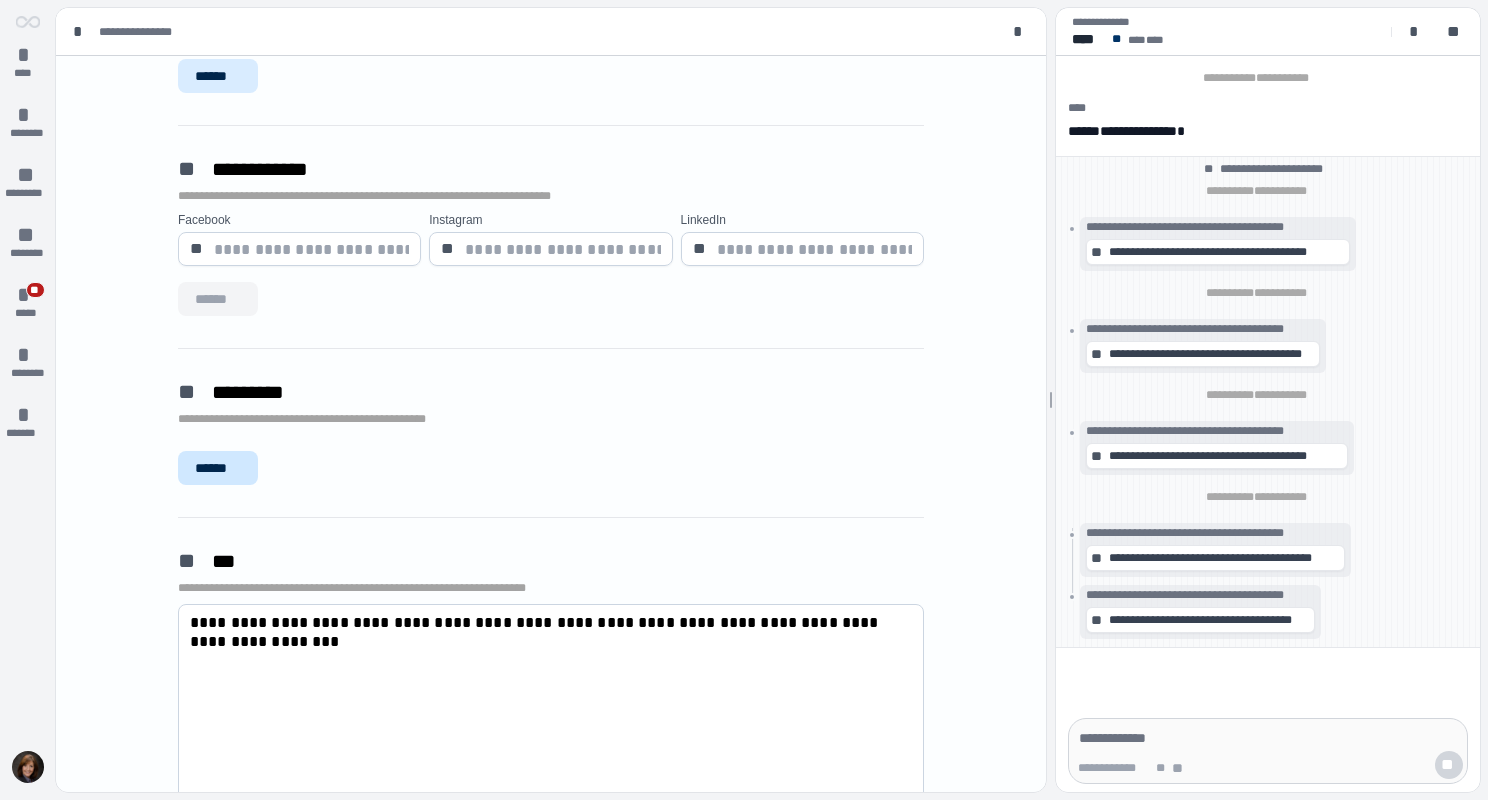 click on "******" at bounding box center (218, 468) 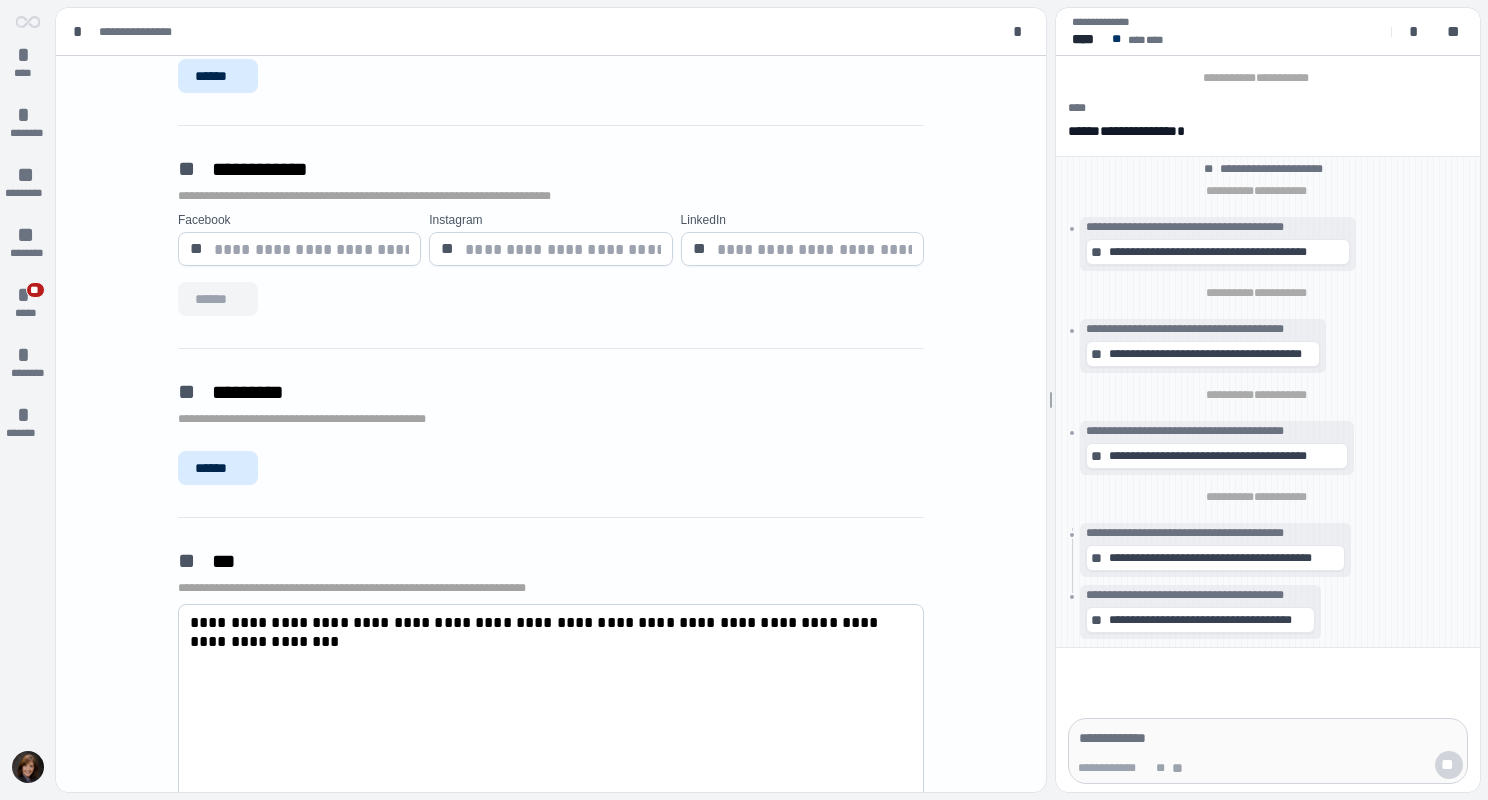 click on "**********" at bounding box center (551, 711) 